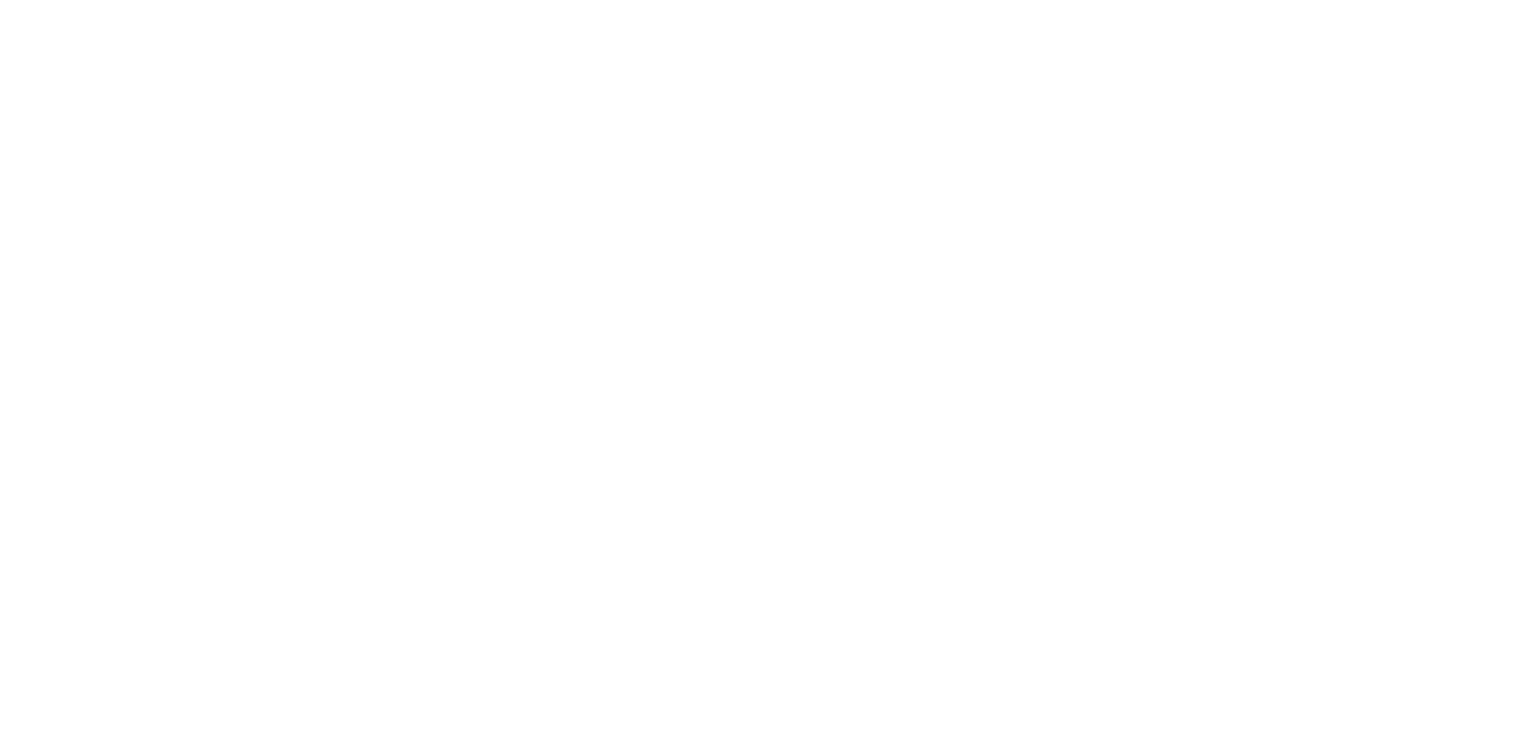 scroll, scrollTop: 0, scrollLeft: 0, axis: both 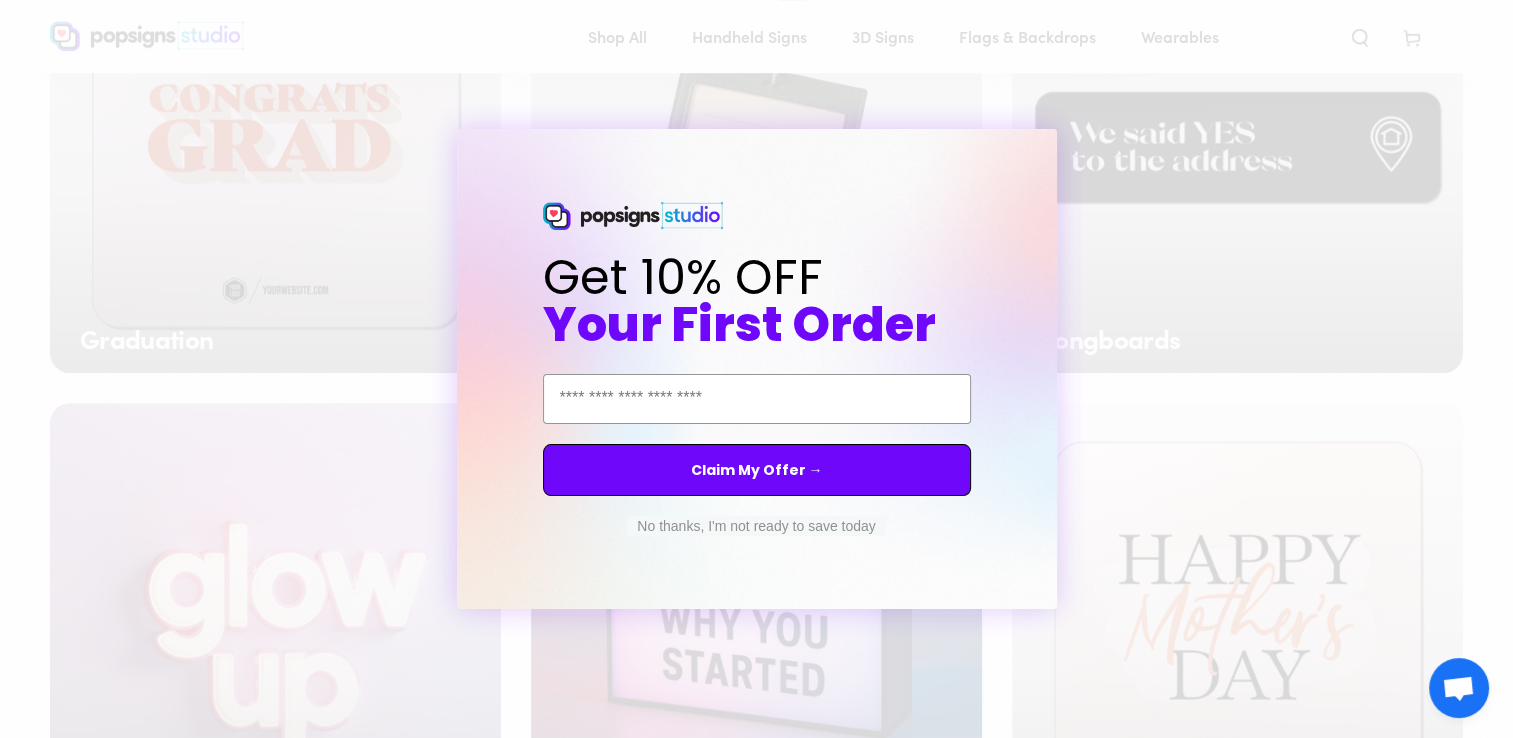 click on "No thanks, I'm not ready to save today" at bounding box center [756, 526] 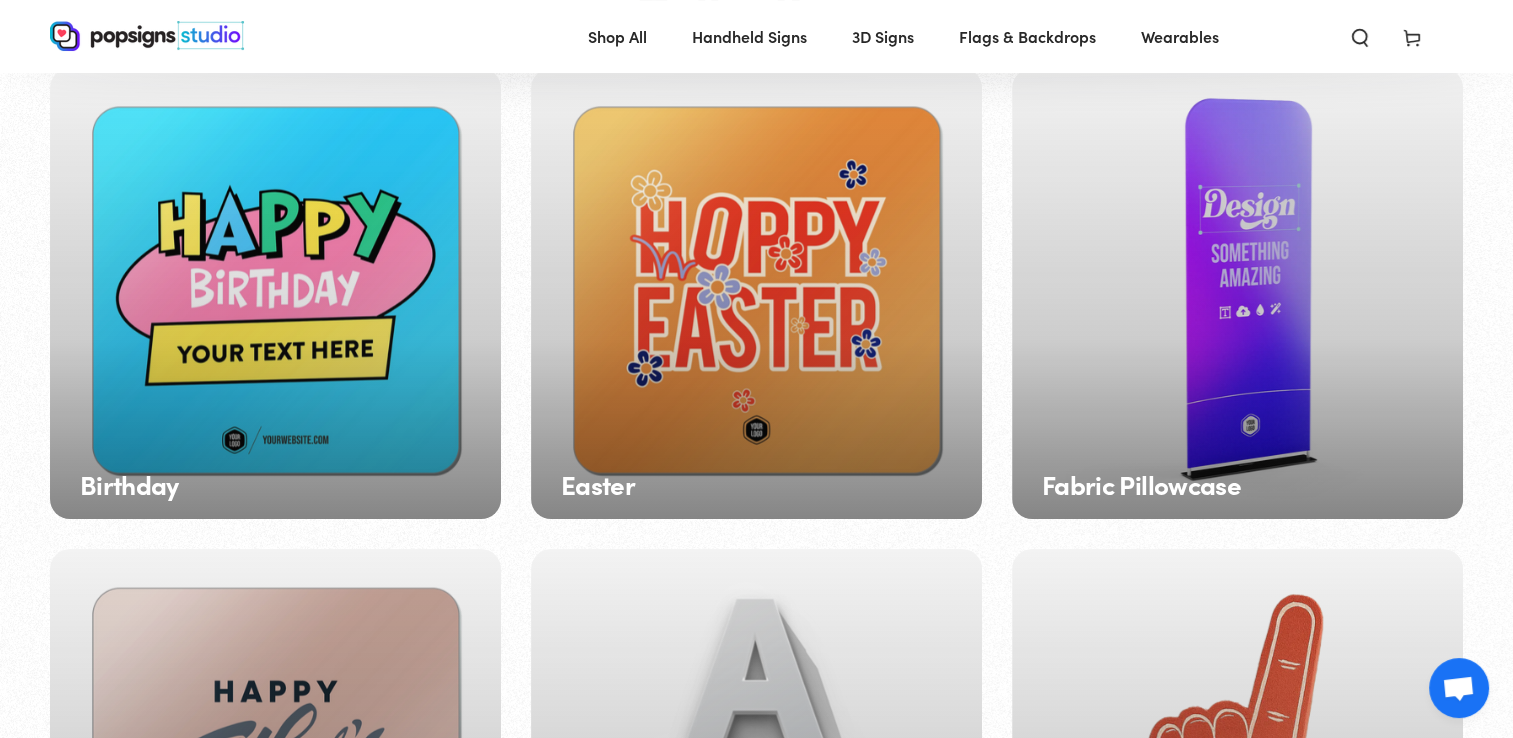 scroll, scrollTop: 0, scrollLeft: 0, axis: both 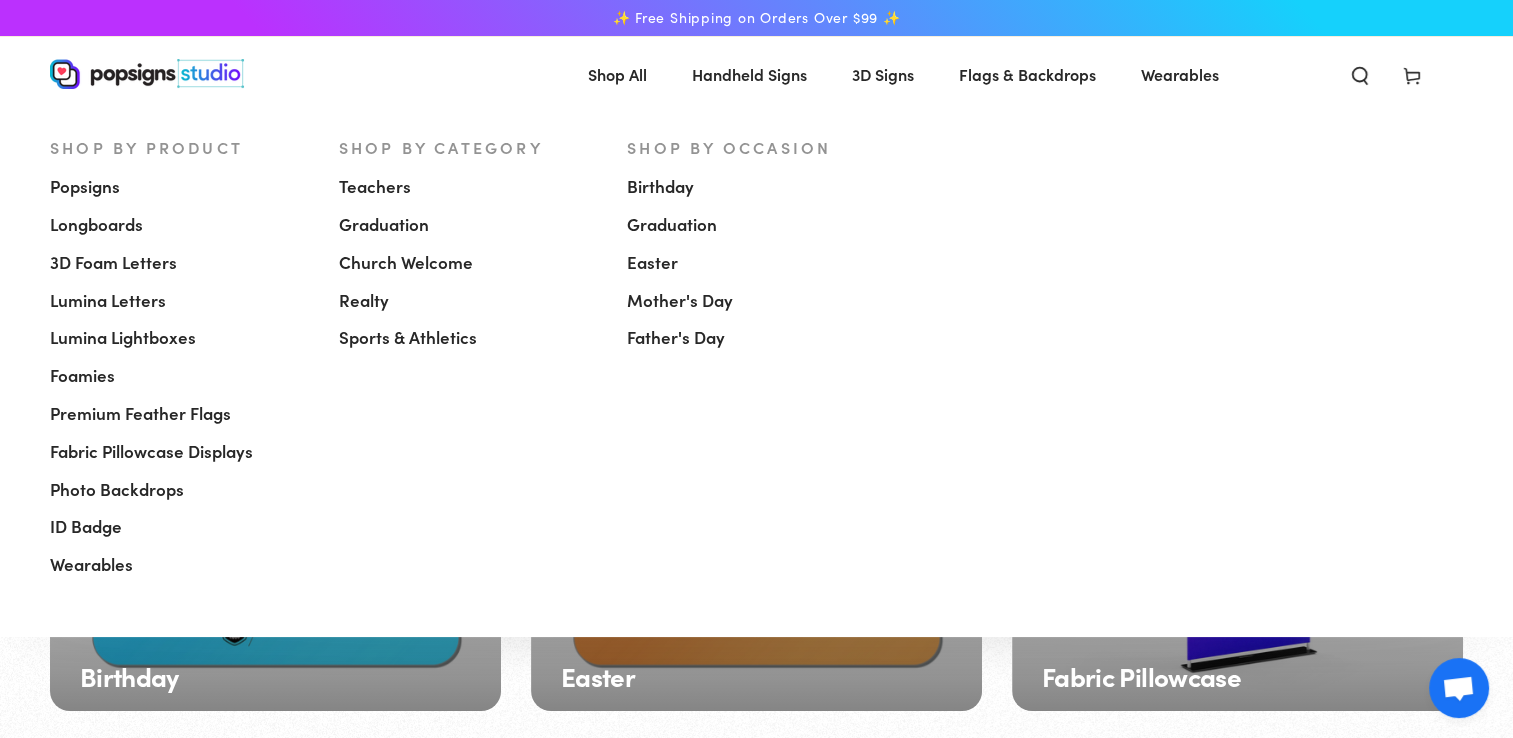 click on "Popsigns" at bounding box center (85, 187) 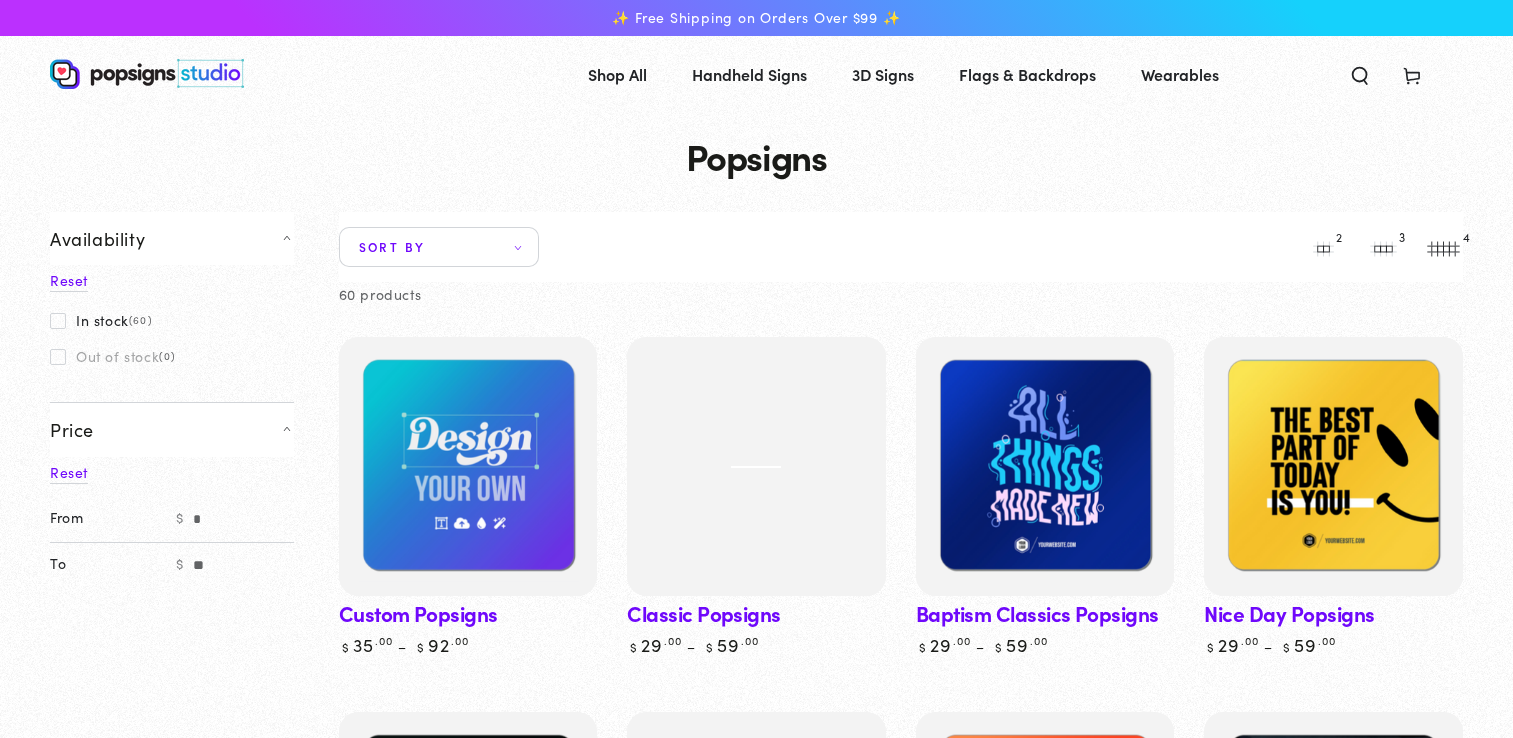 scroll, scrollTop: 0, scrollLeft: 0, axis: both 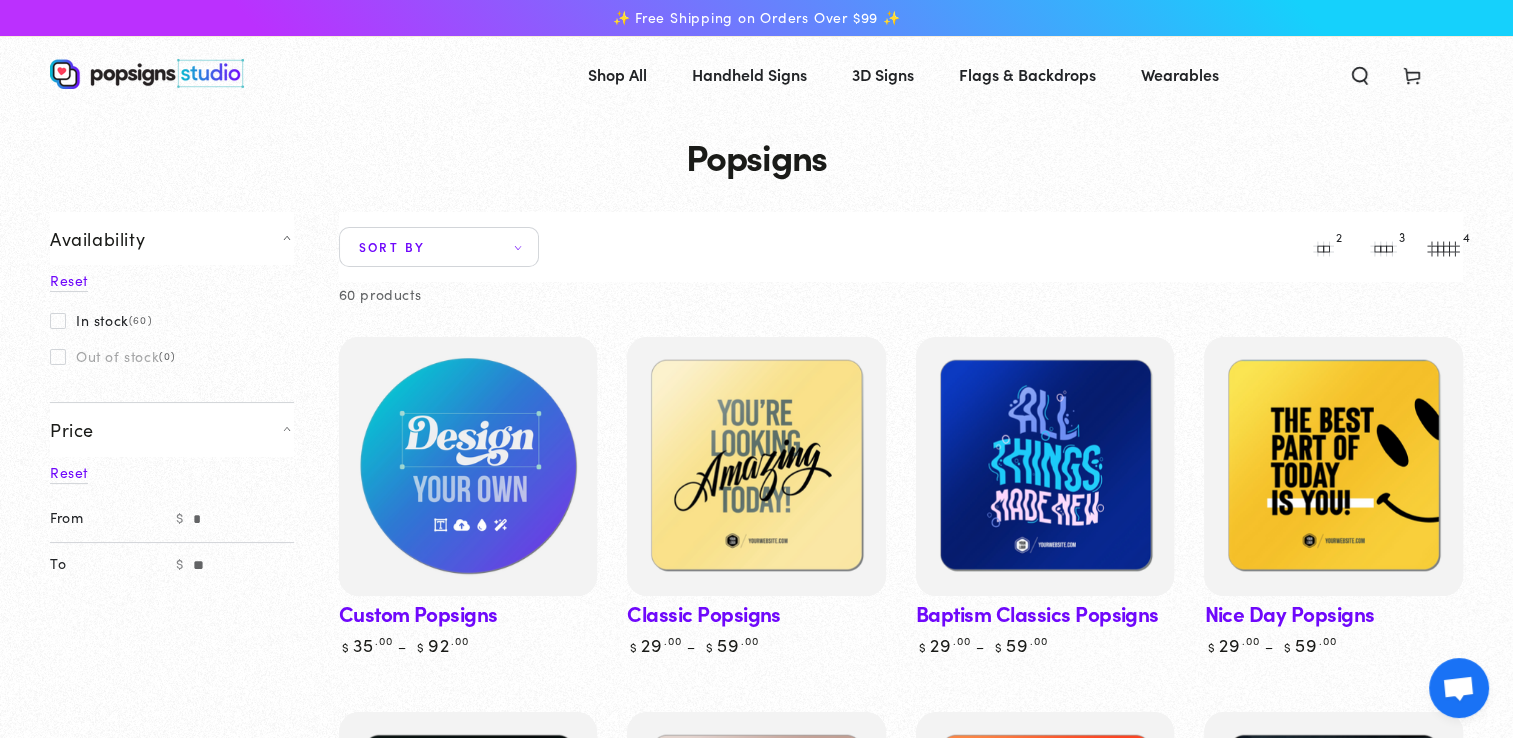 click at bounding box center (468, 466) 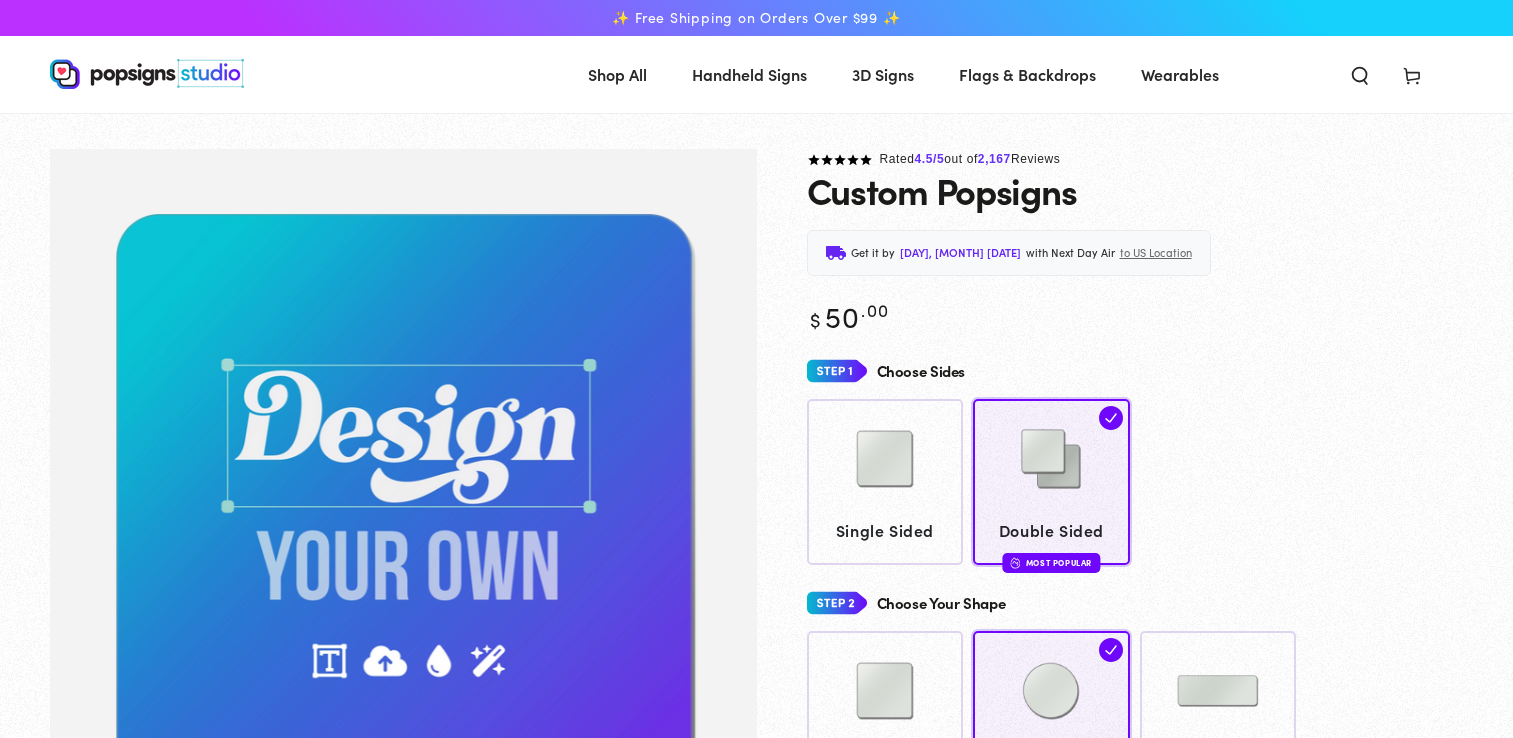 scroll, scrollTop: 0, scrollLeft: 0, axis: both 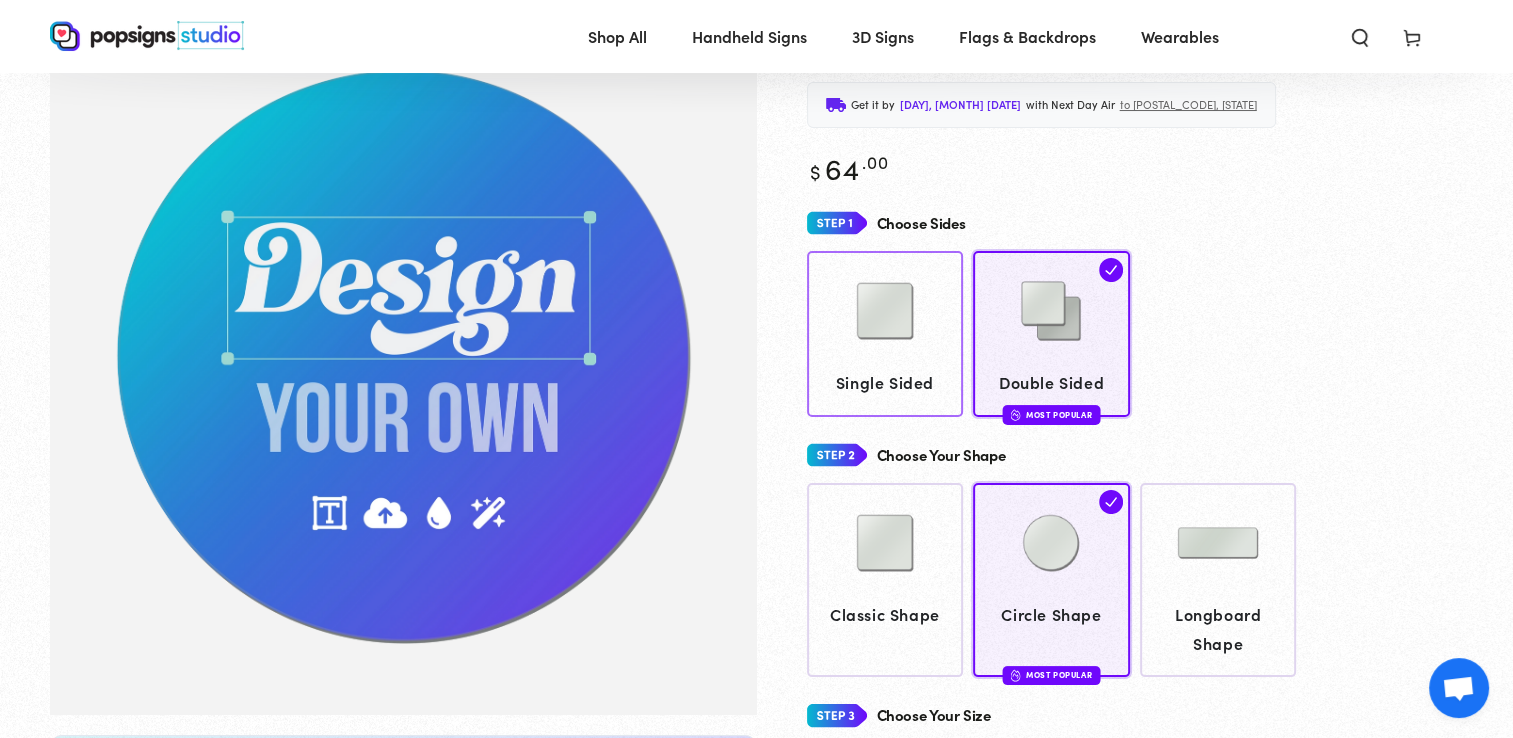 click on "Single Sided" 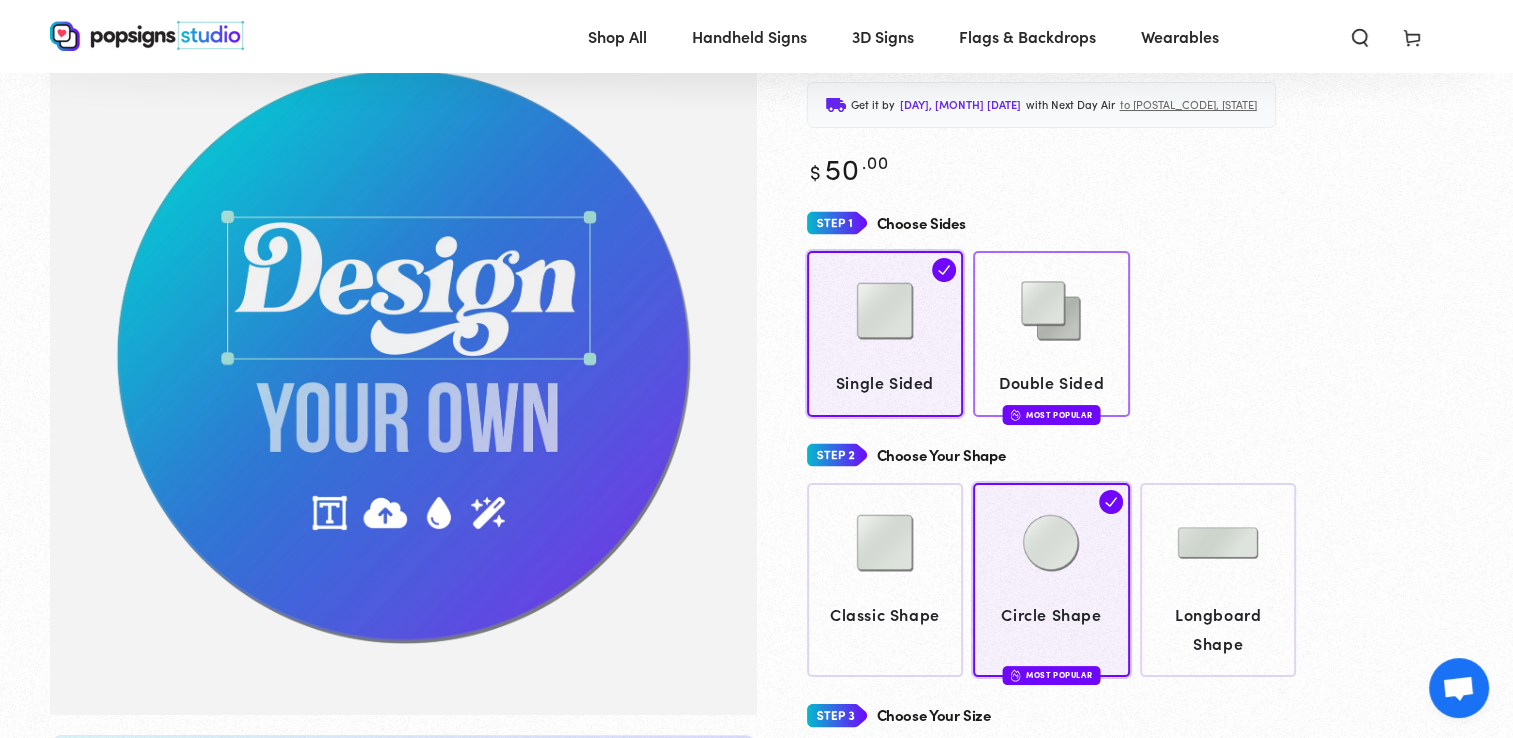 click on "Double Sided" 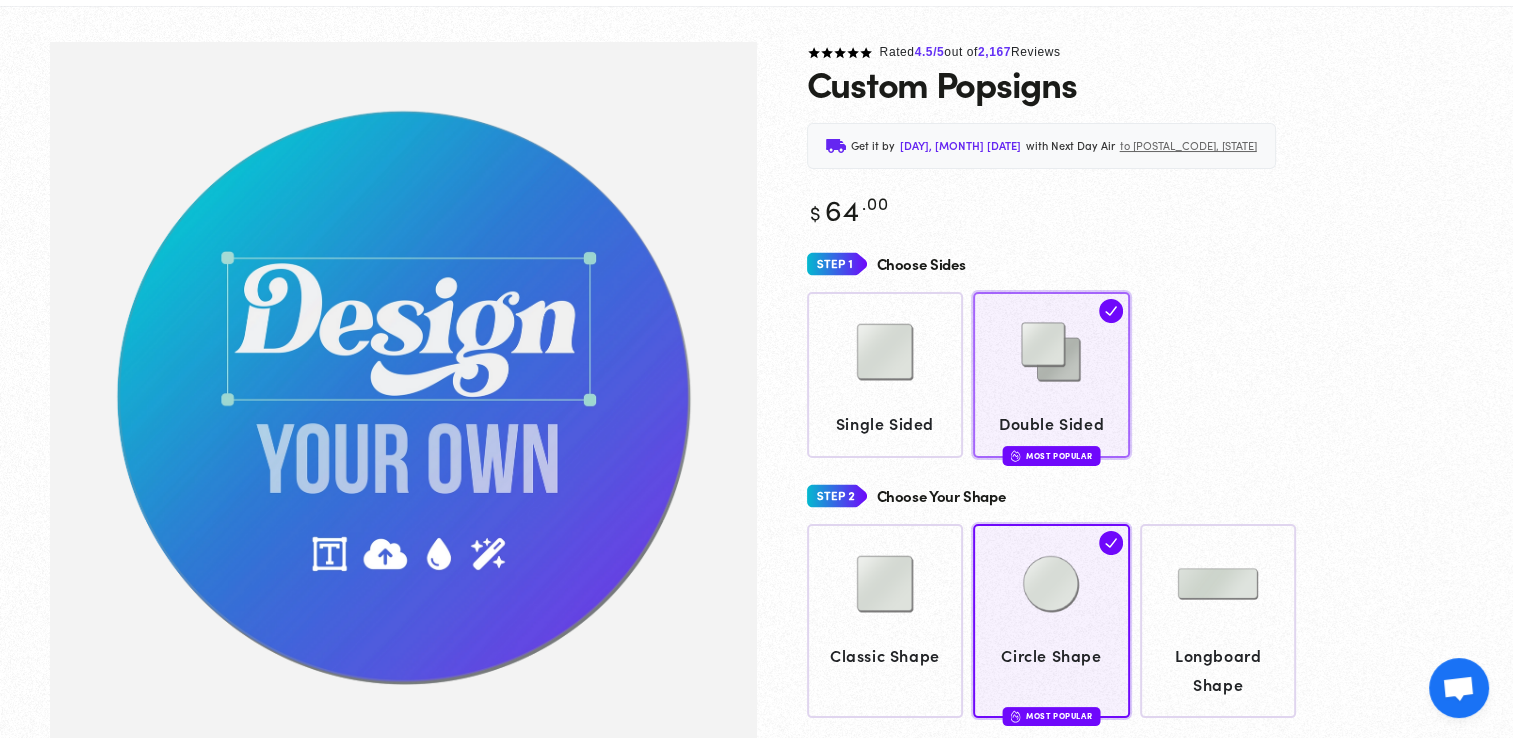 scroll, scrollTop: 0, scrollLeft: 0, axis: both 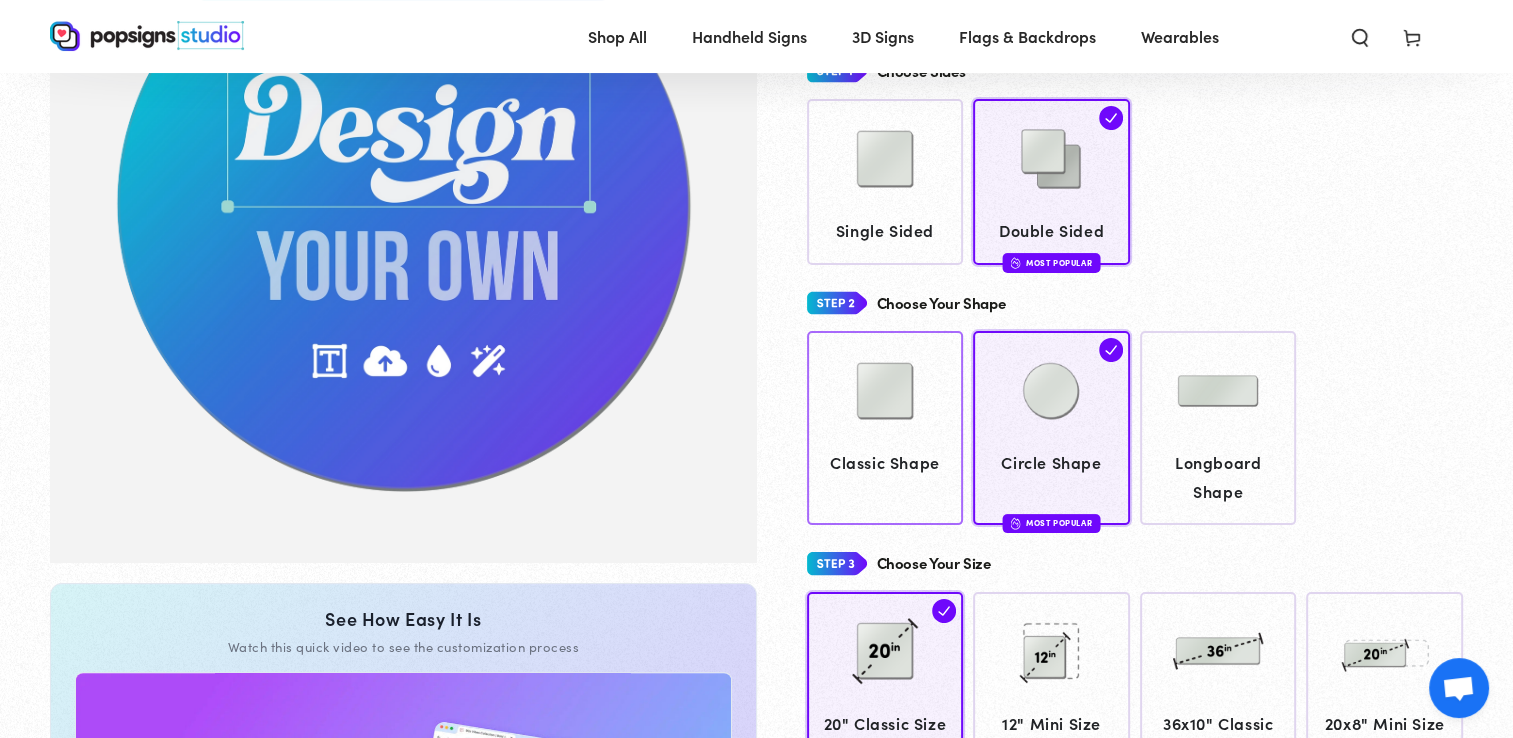 click 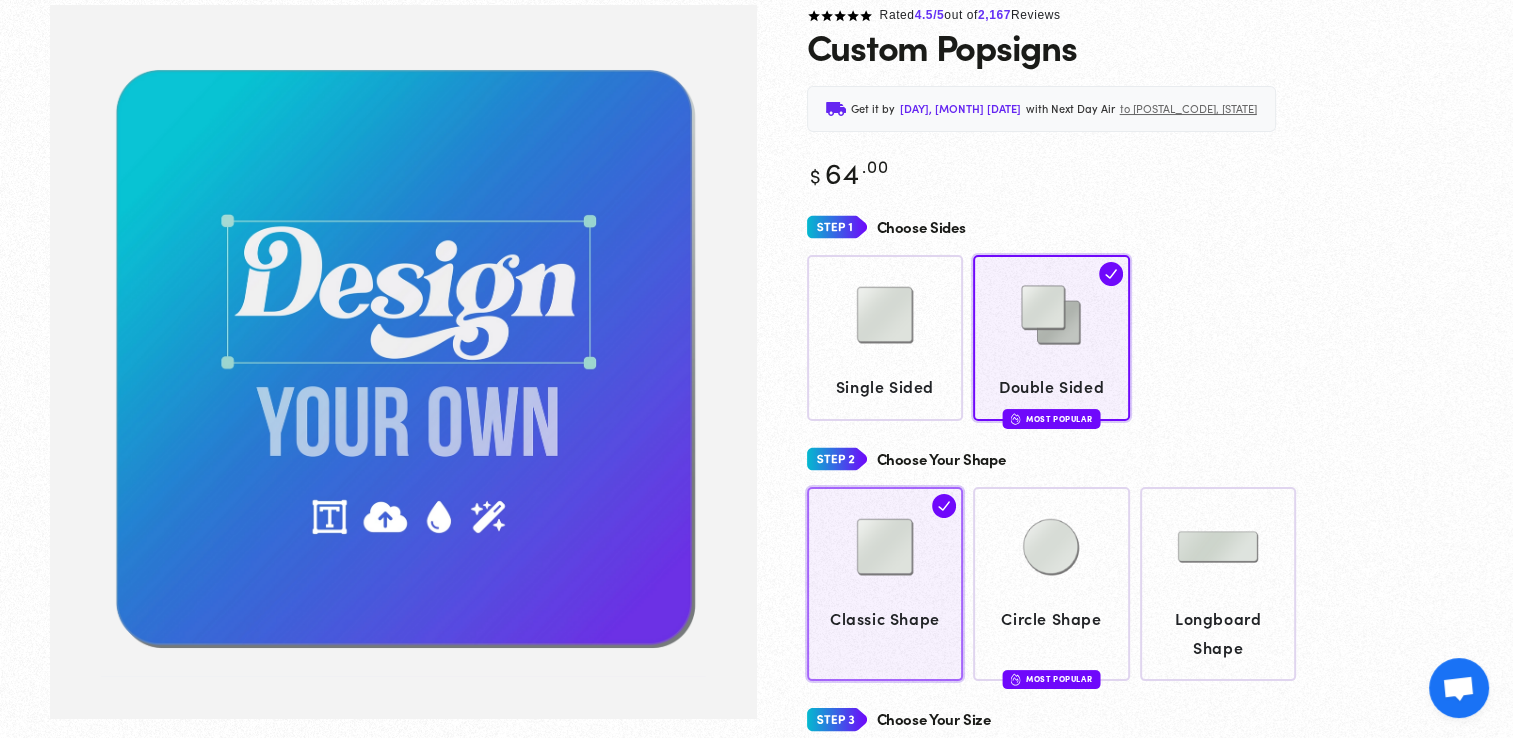 scroll, scrollTop: 148, scrollLeft: 0, axis: vertical 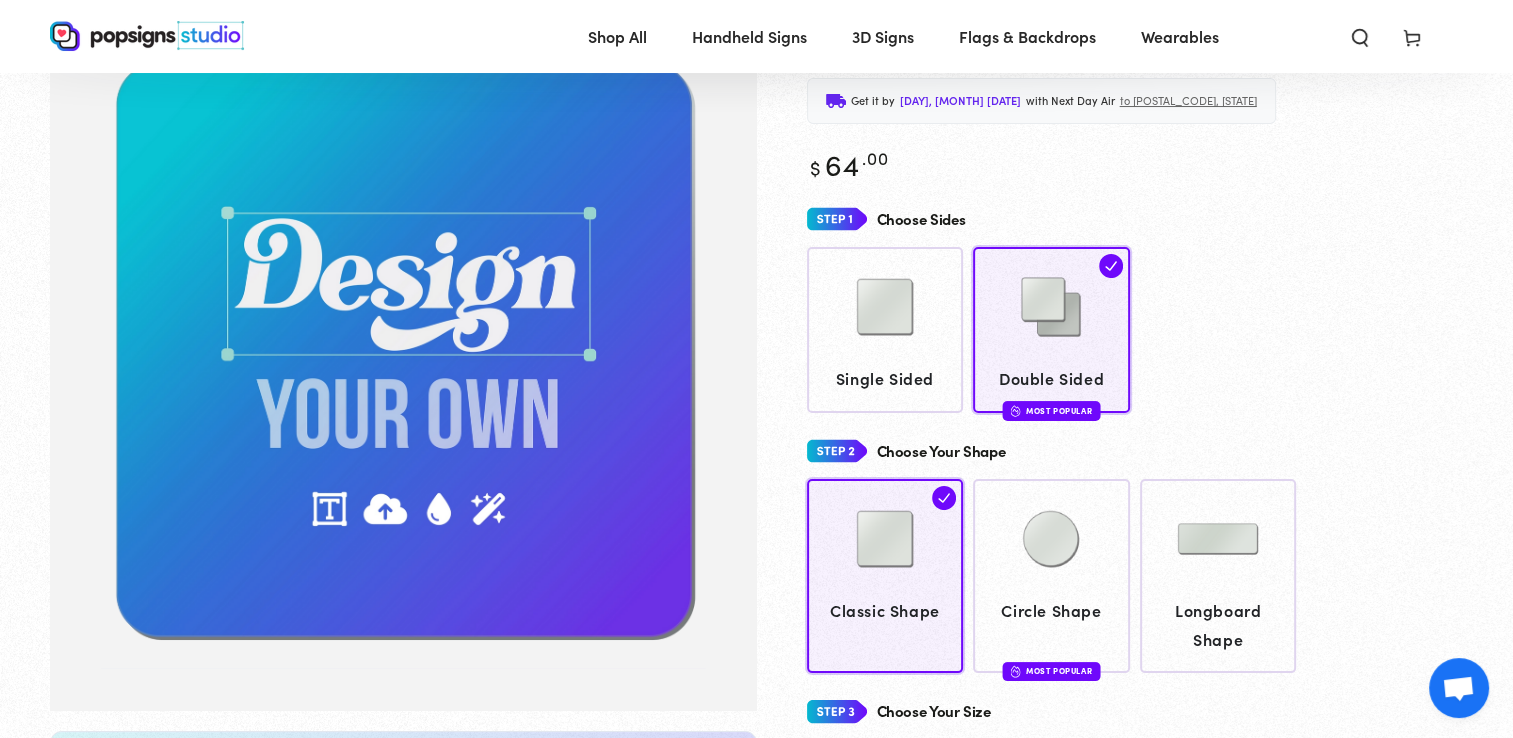 click at bounding box center [403, 354] 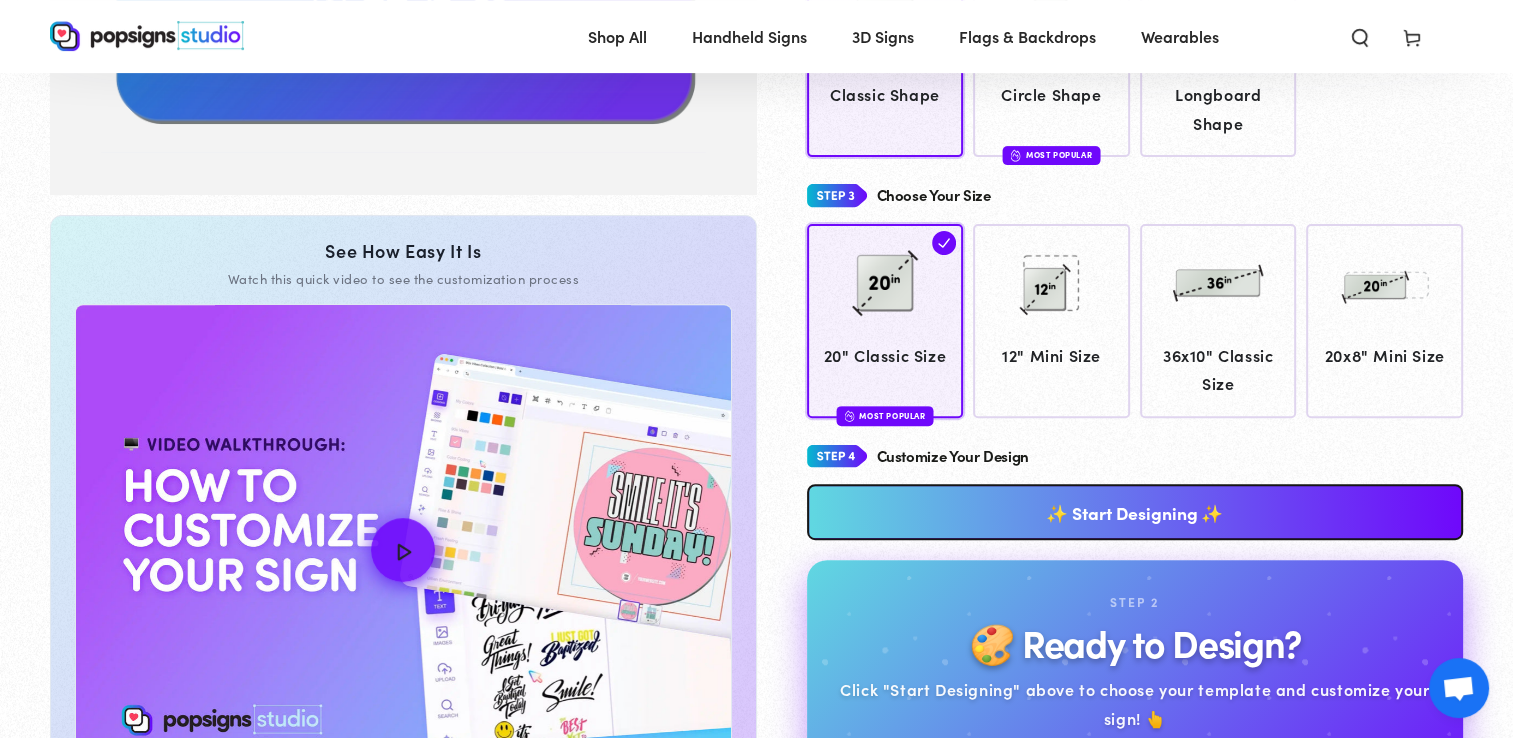 scroll, scrollTop: 671, scrollLeft: 0, axis: vertical 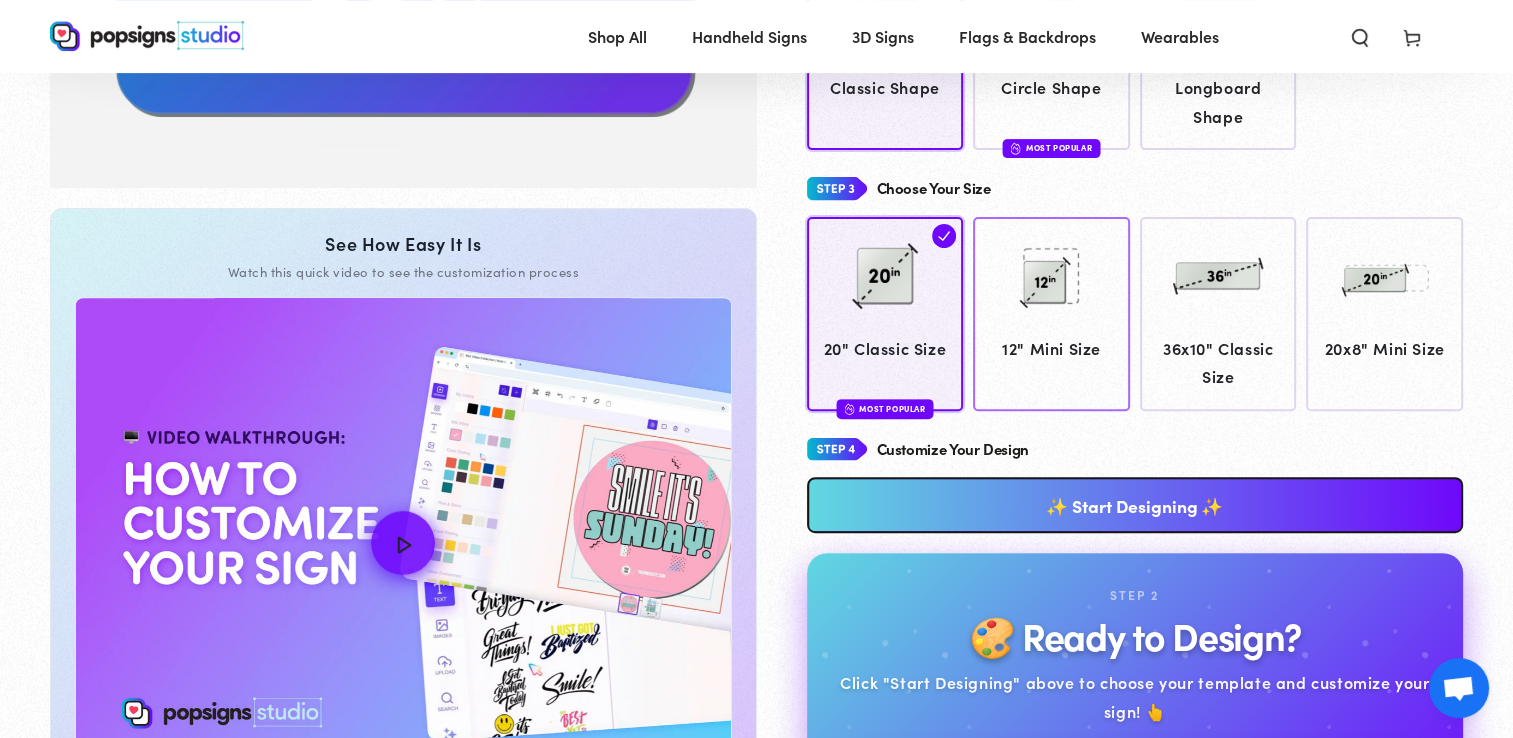 click 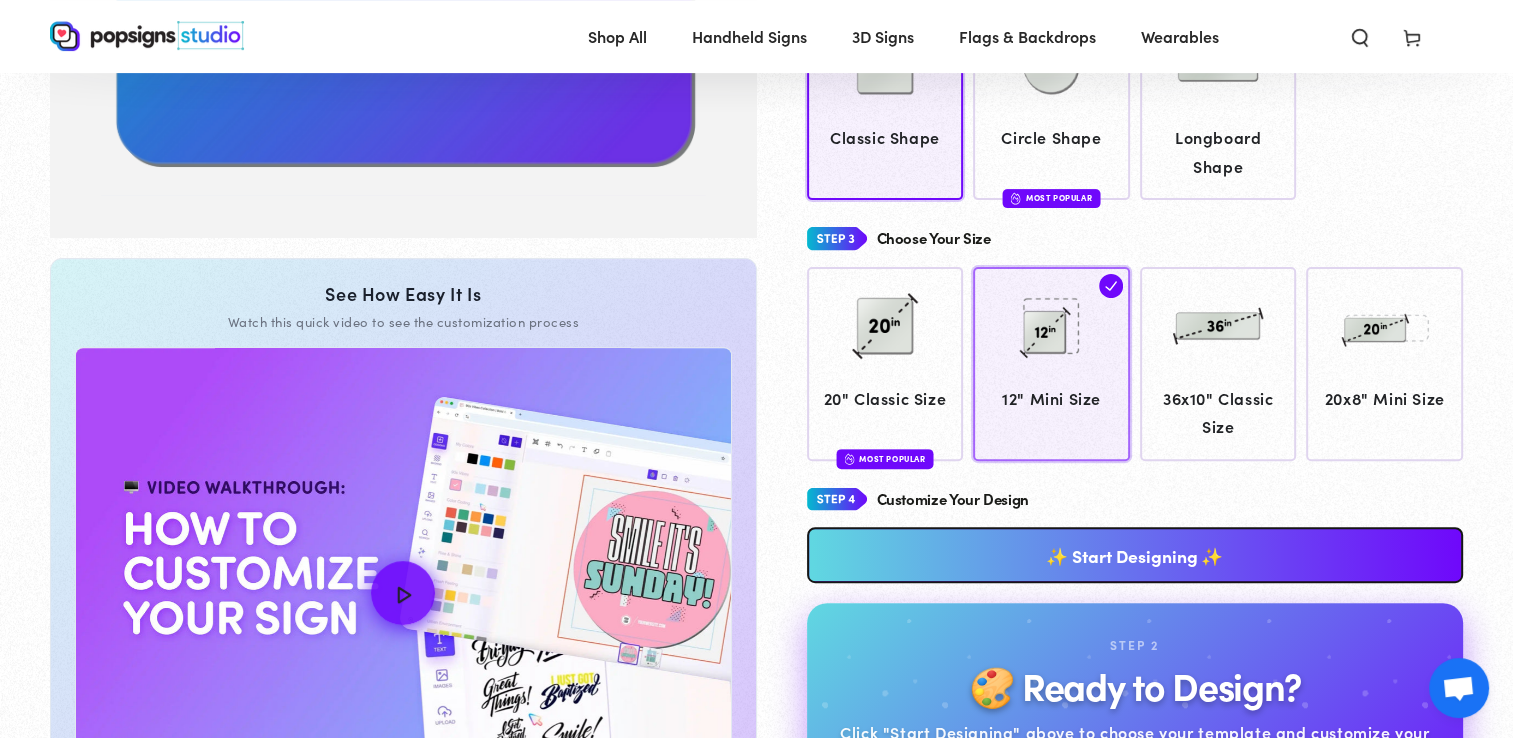 scroll, scrollTop: 649, scrollLeft: 0, axis: vertical 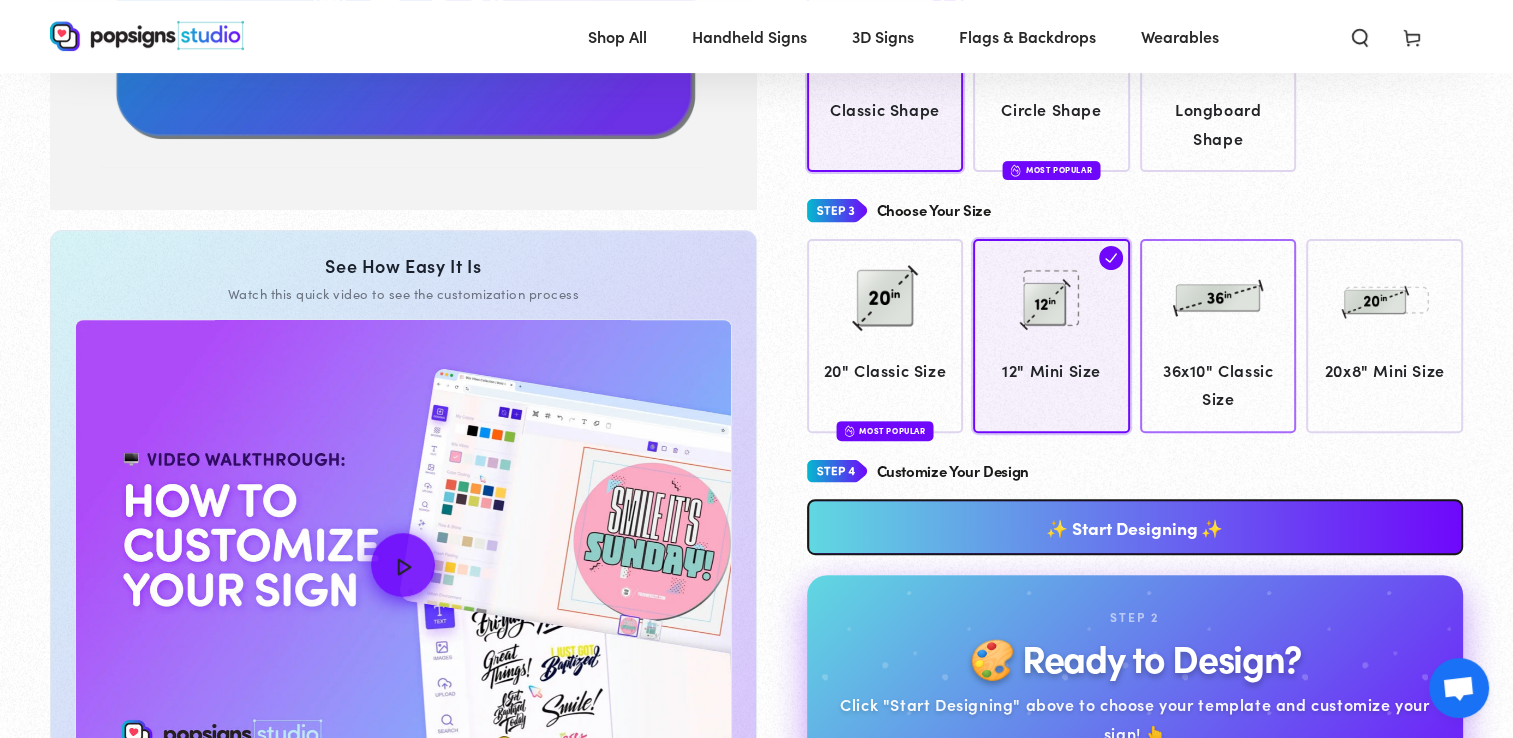 click 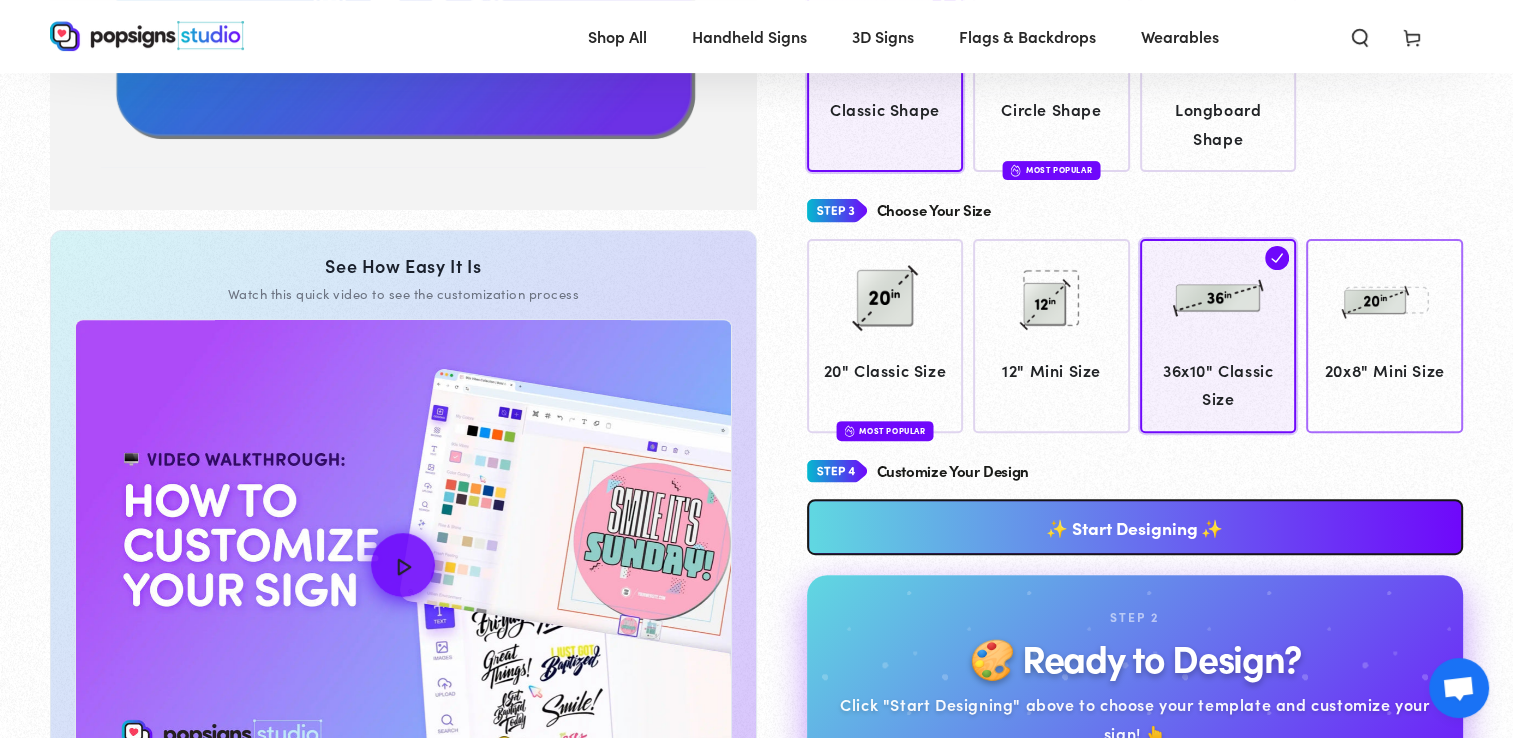 click 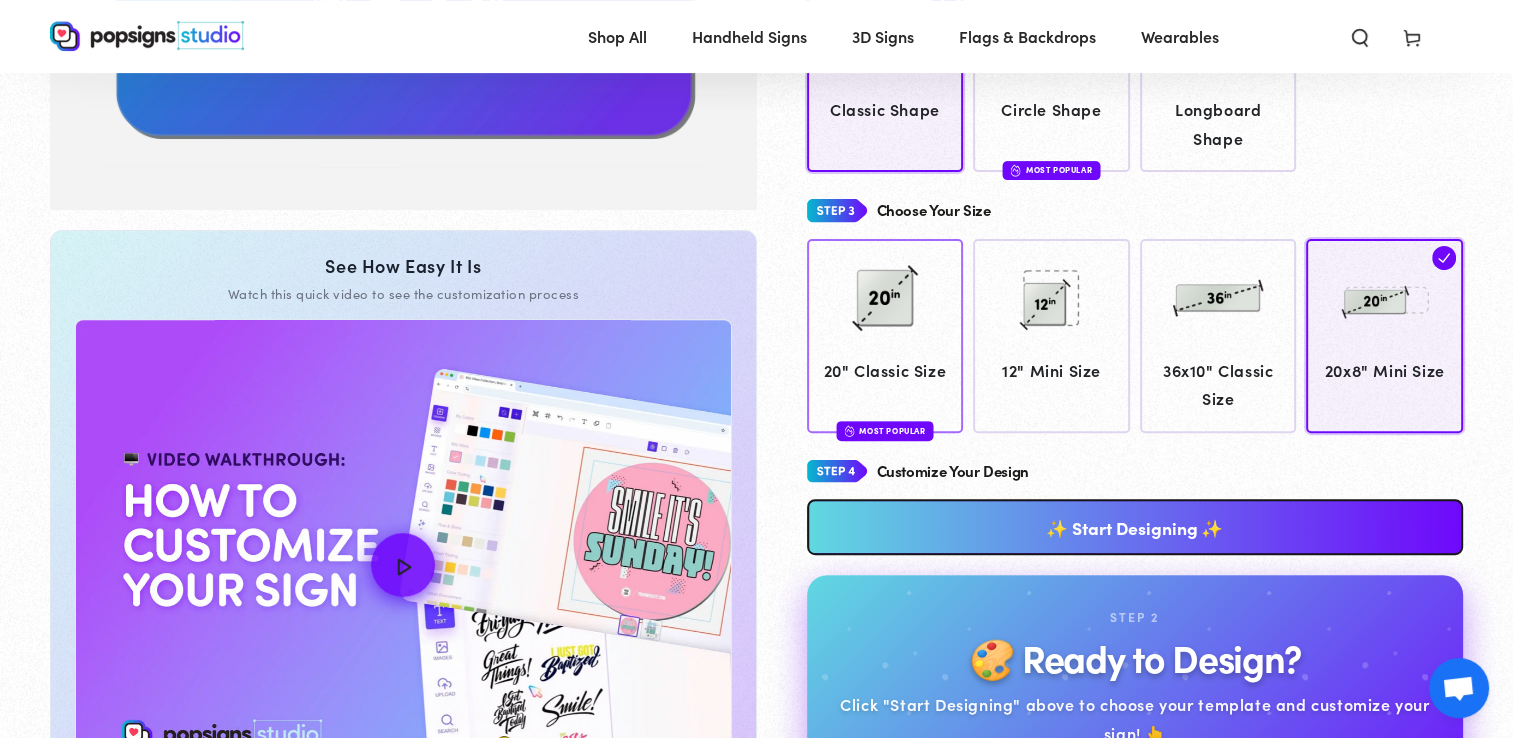 click 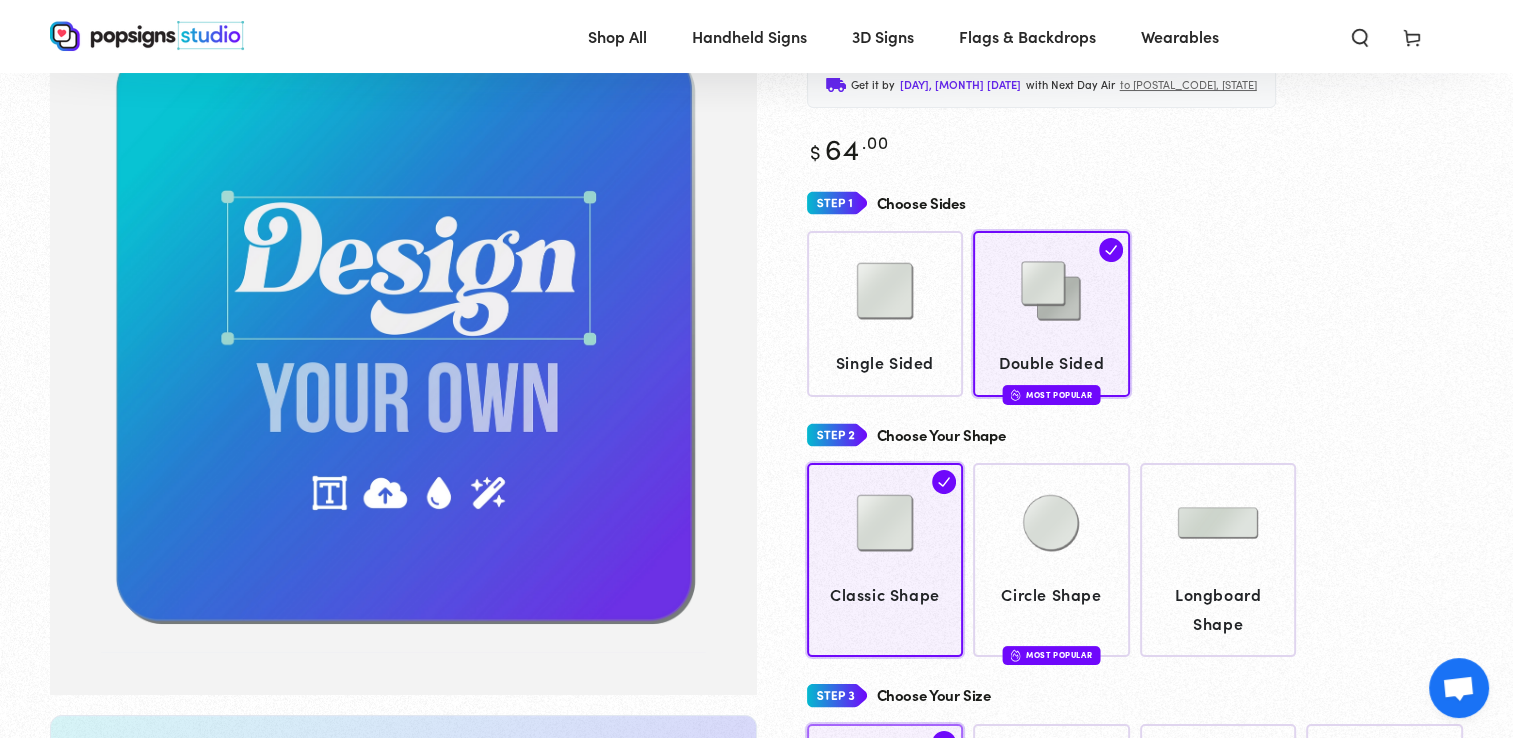 scroll, scrollTop: 163, scrollLeft: 0, axis: vertical 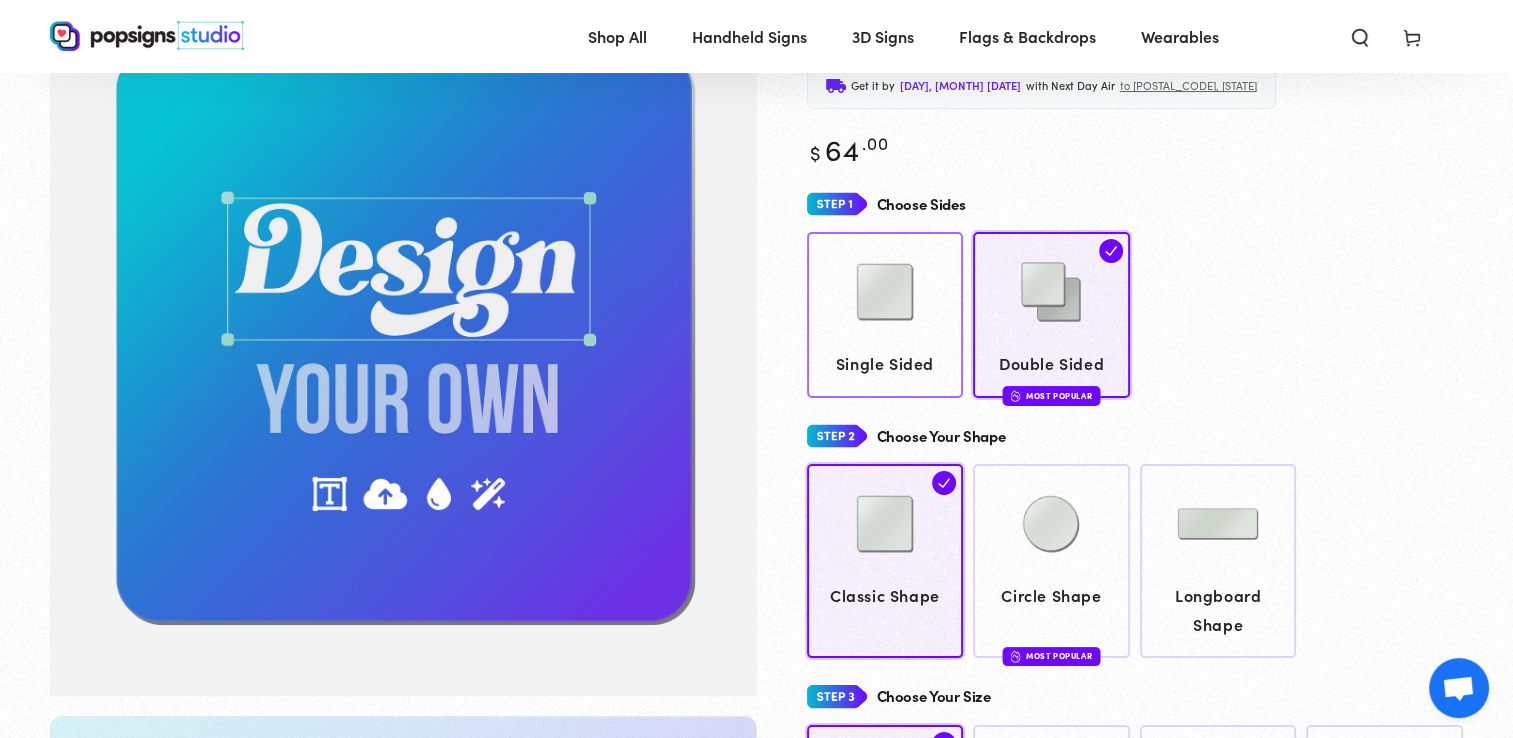 click on "Single Sided" 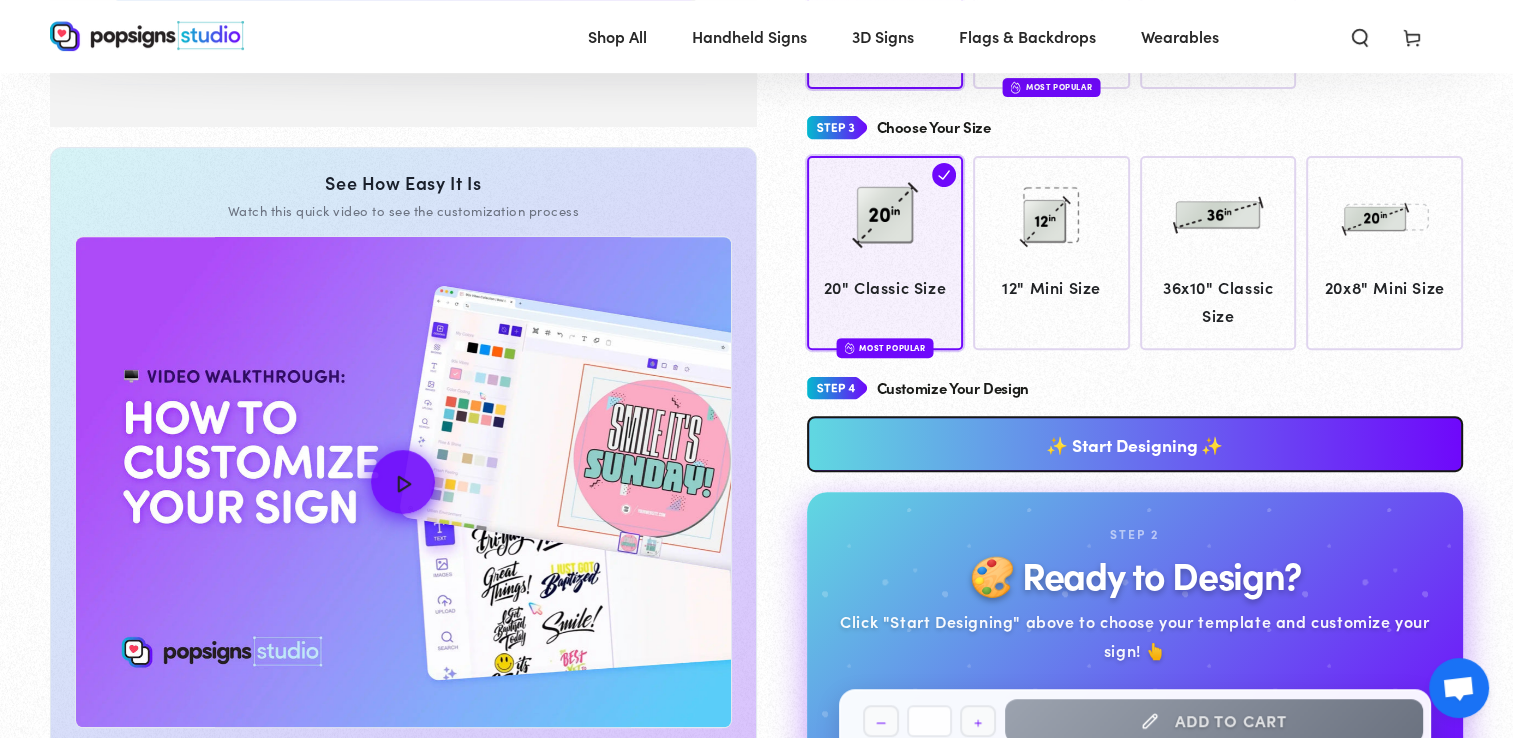 scroll, scrollTop: 944, scrollLeft: 0, axis: vertical 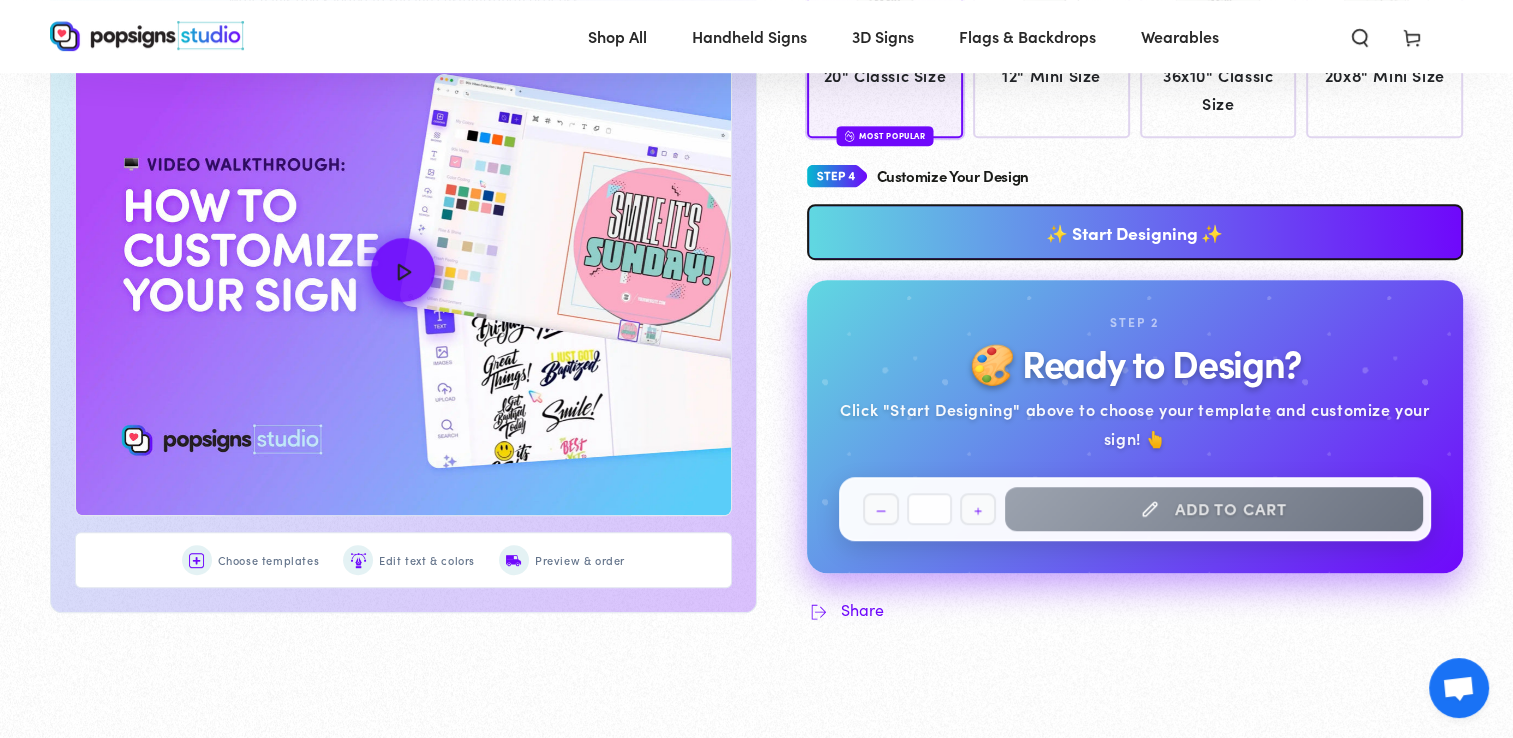 click on "✨ Start Designing ✨" at bounding box center [1135, 232] 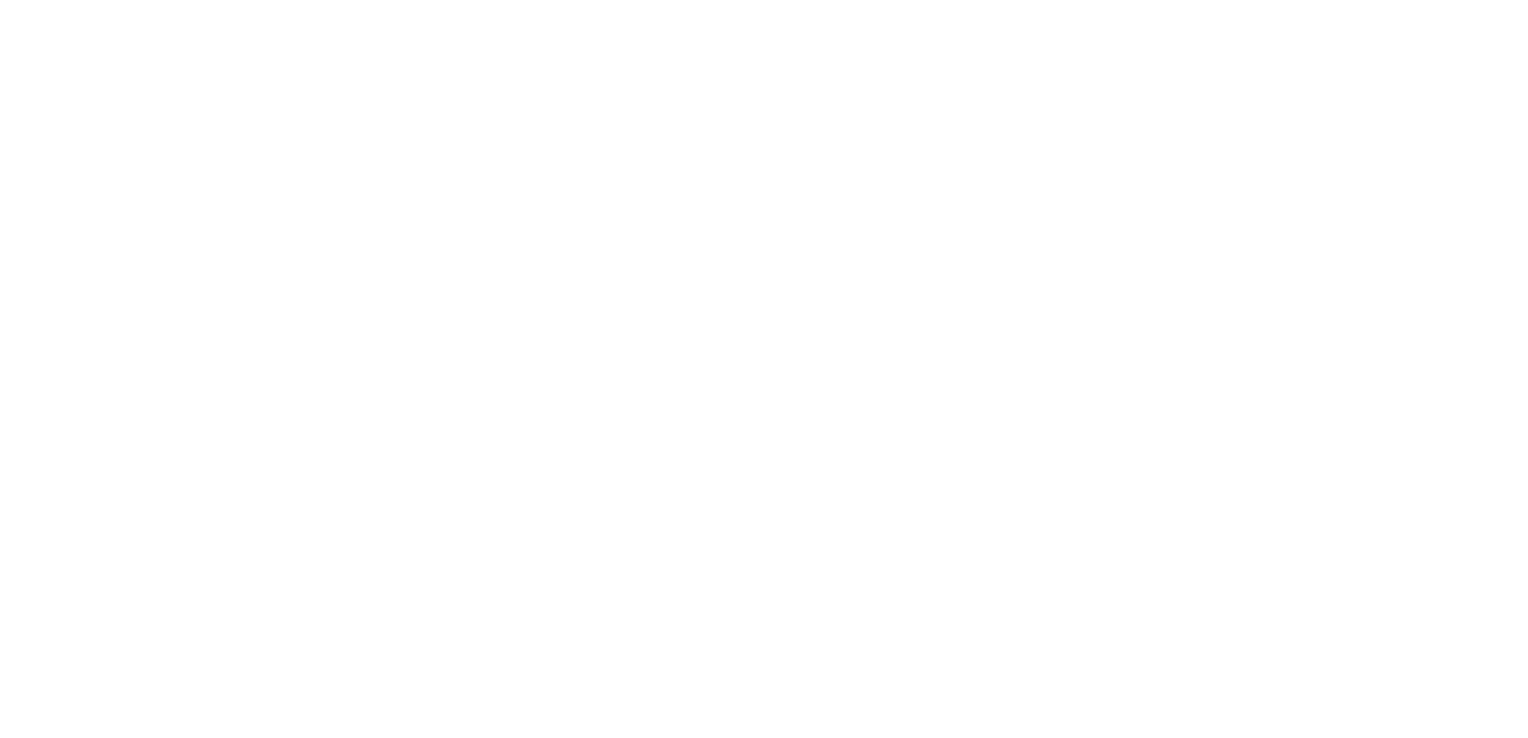 scroll, scrollTop: 0, scrollLeft: 0, axis: both 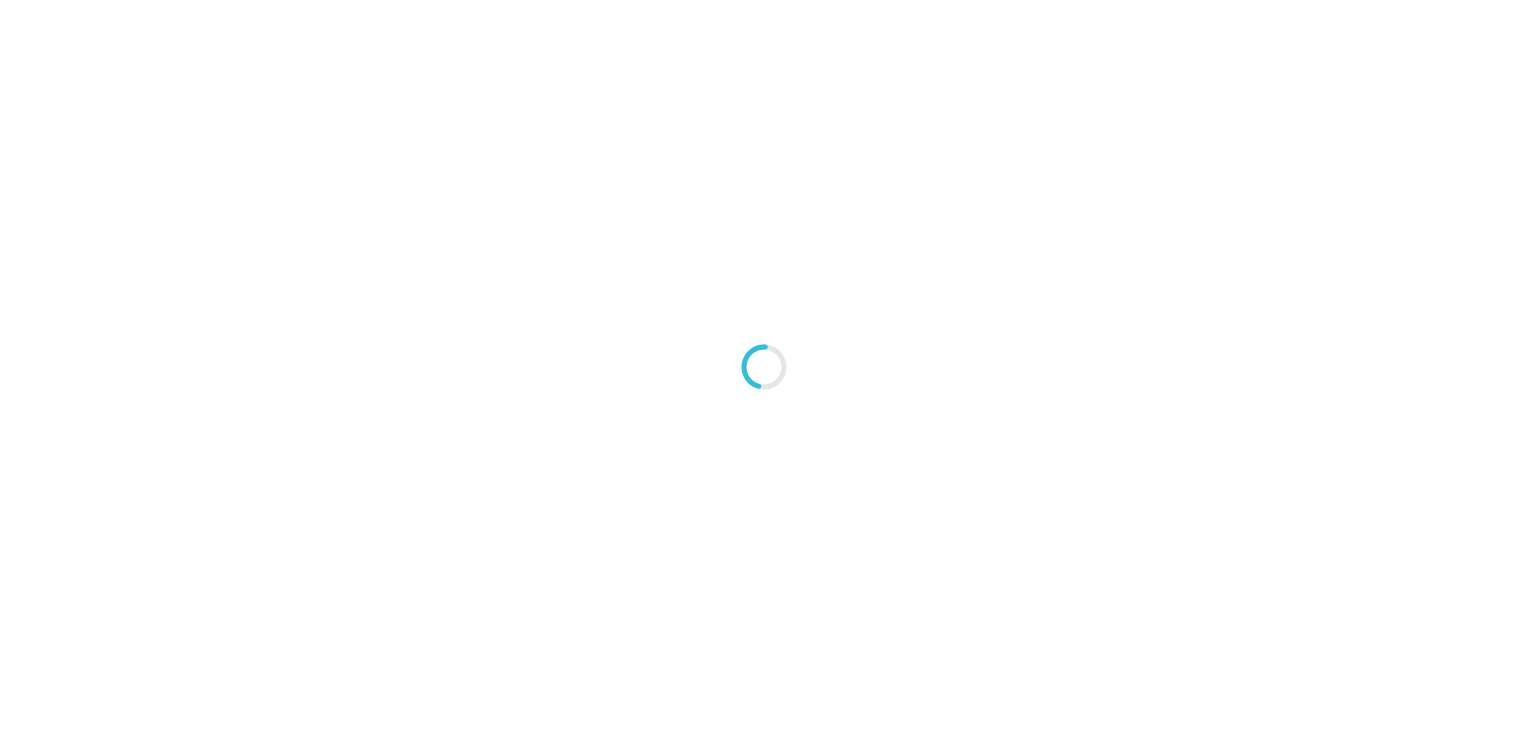 type on "An ancient tree with a door leading to a magical world" 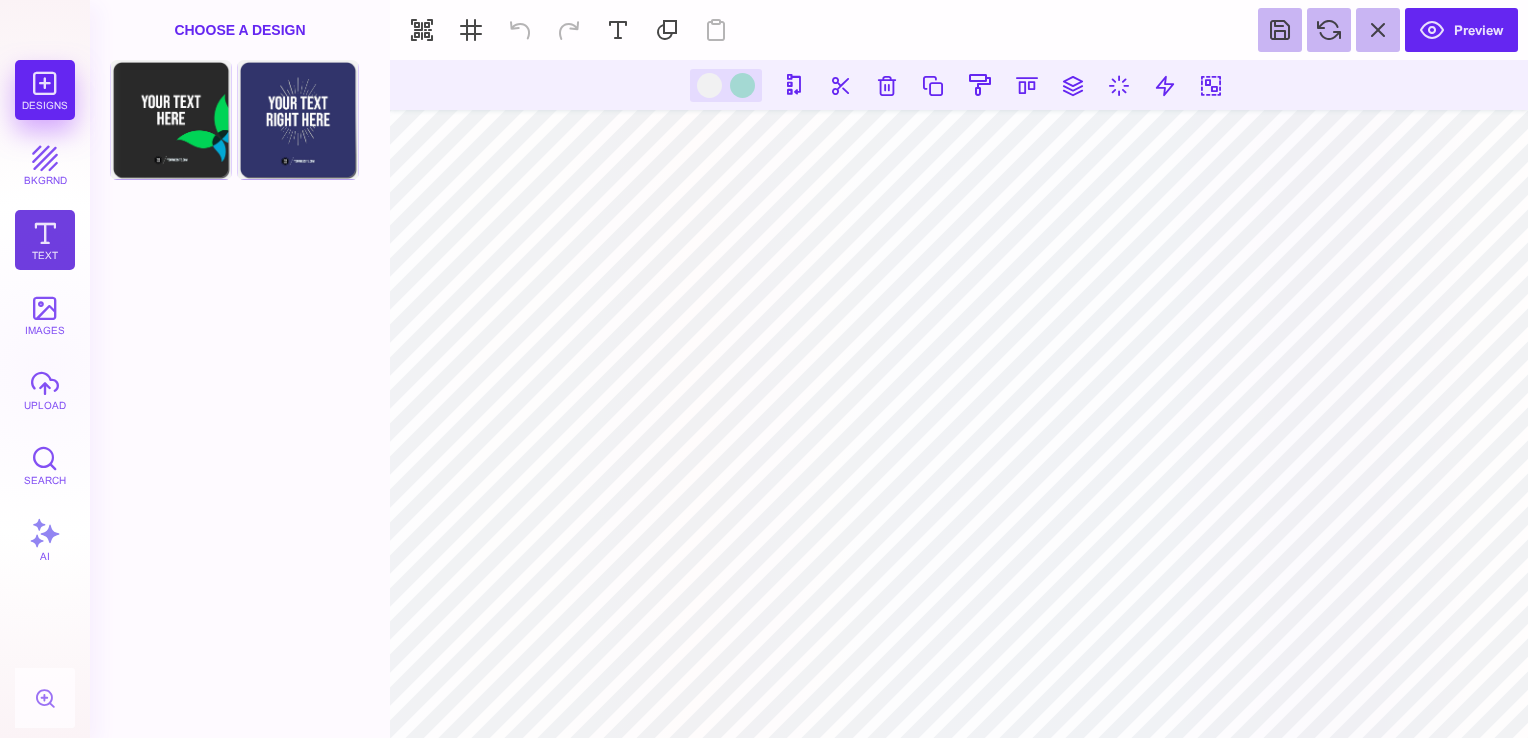 click on "Text" at bounding box center (45, 240) 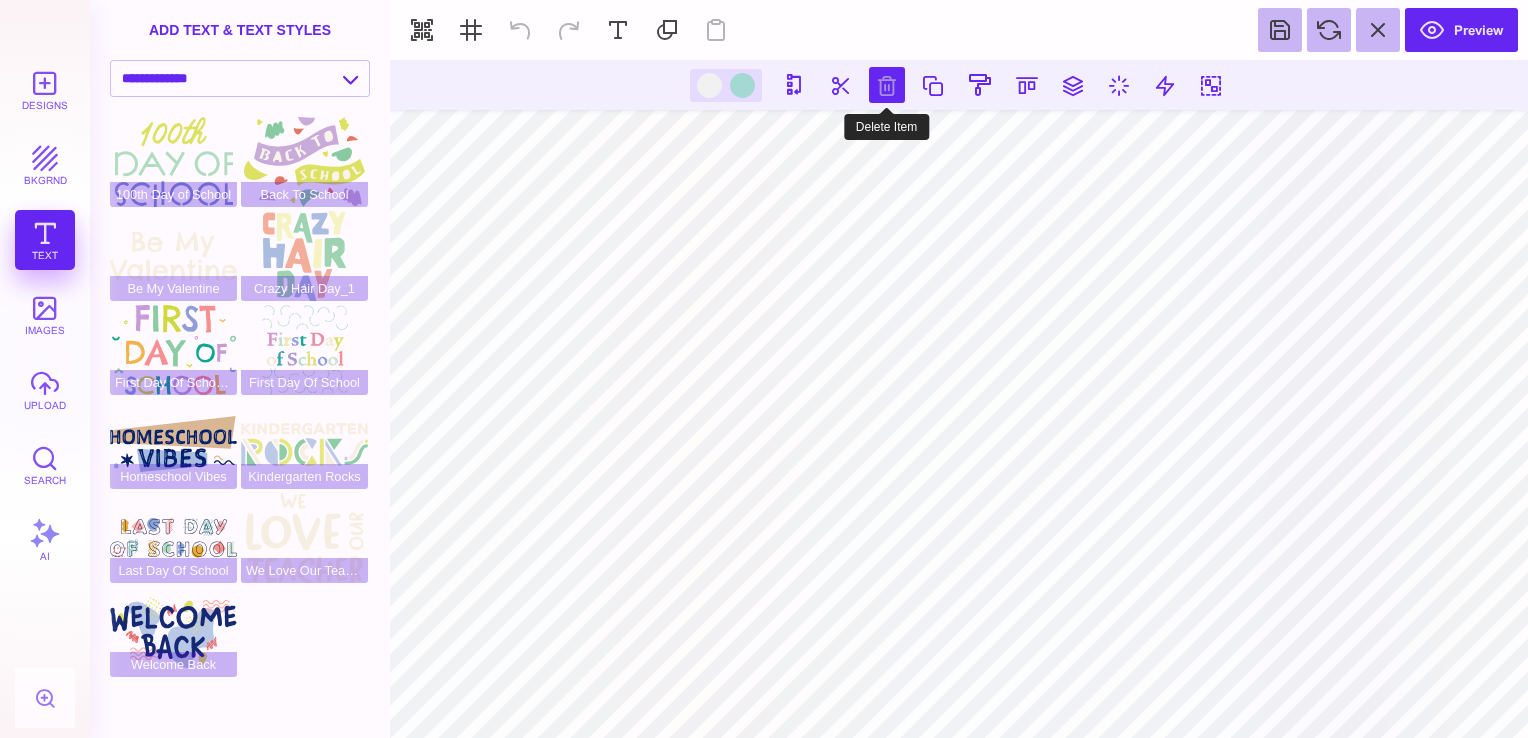 click at bounding box center [887, 85] 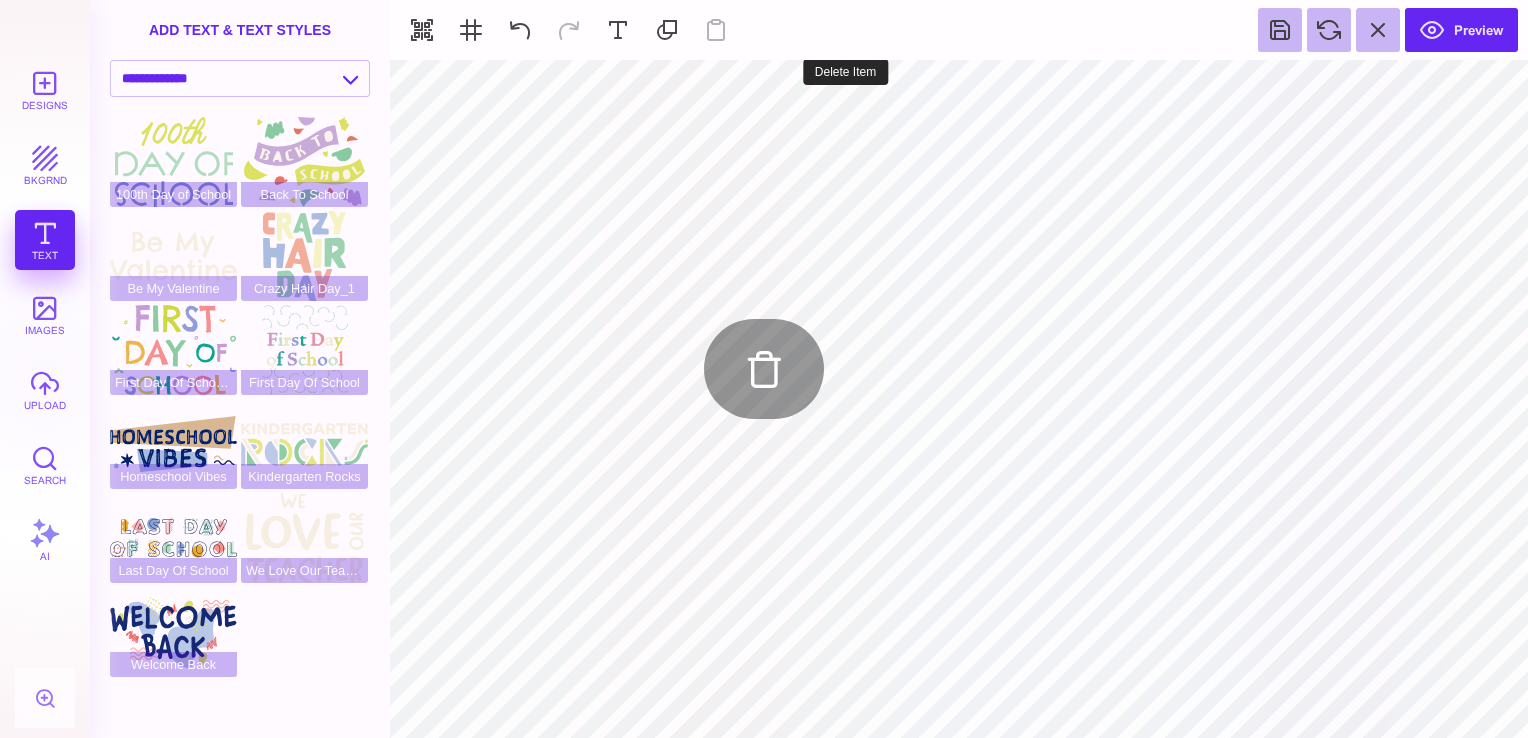 type on "#E7F3F59E" 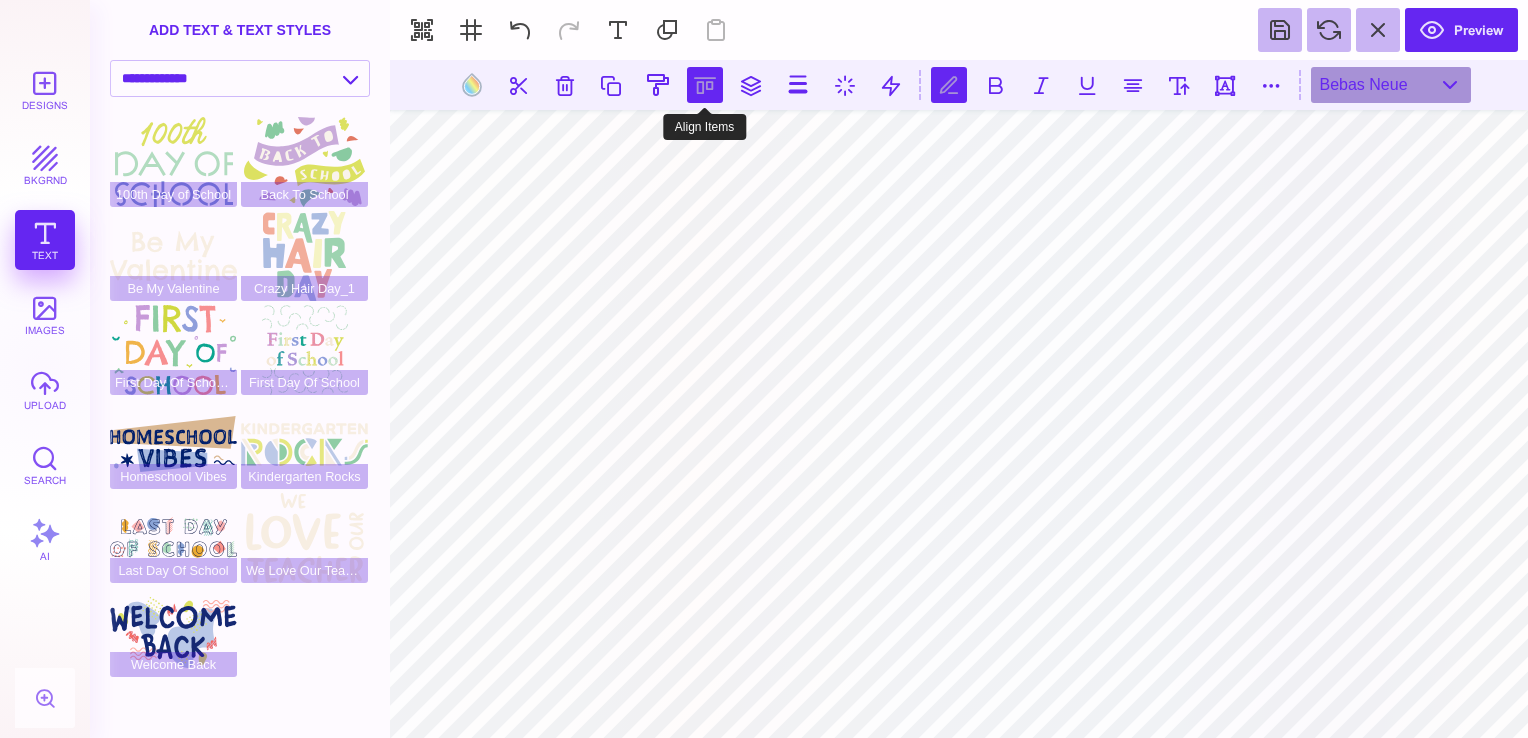 type on "*" 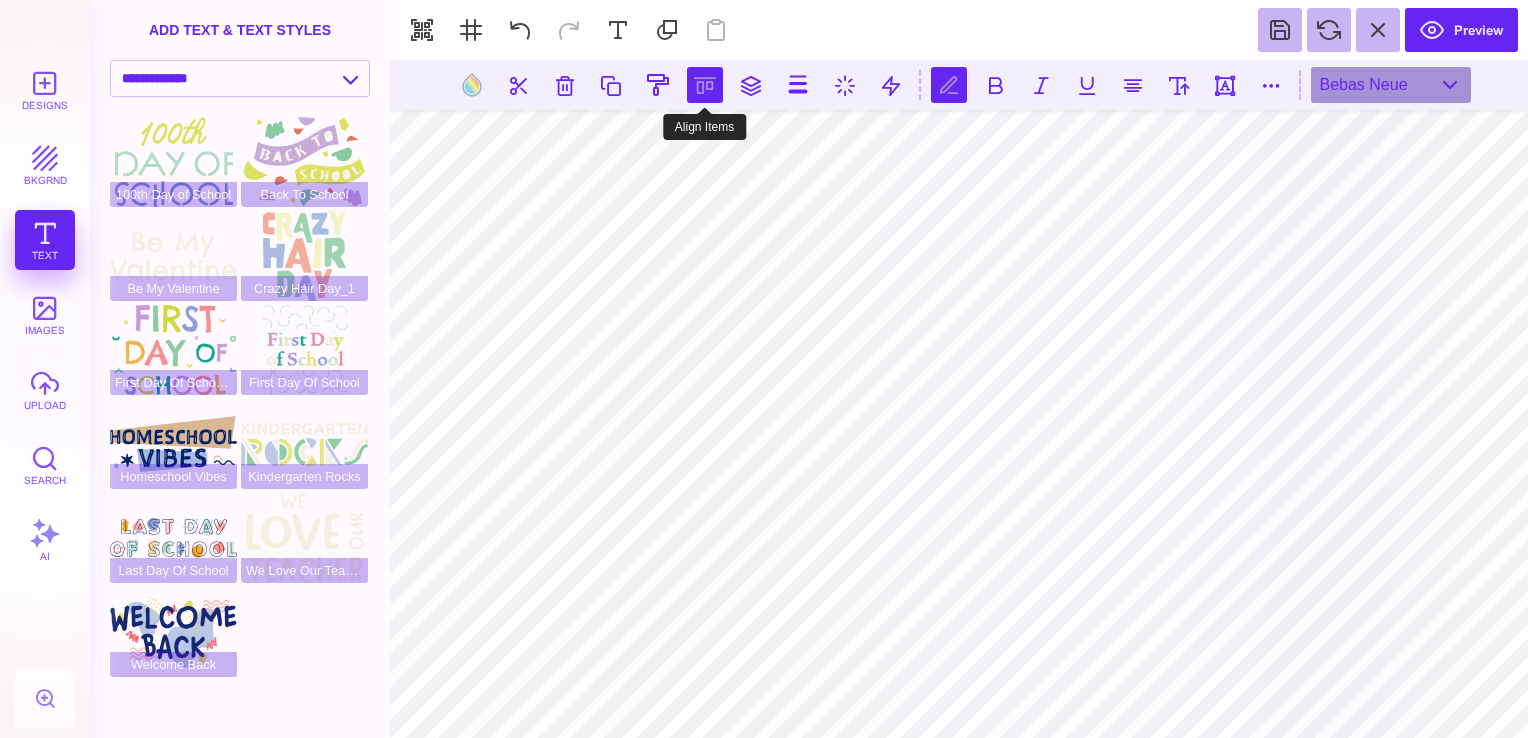 scroll, scrollTop: 0, scrollLeft: 7, axis: horizontal 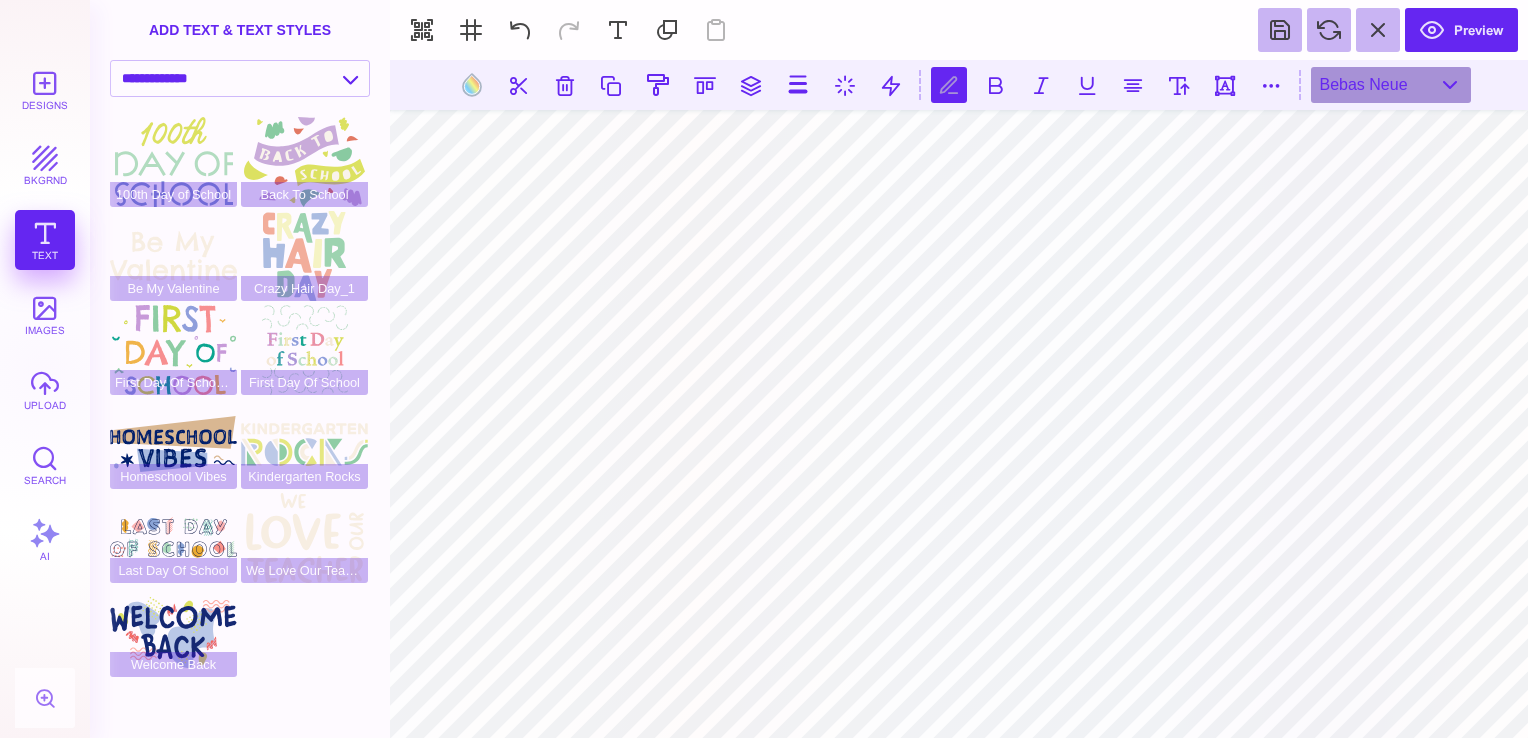 type on "**********" 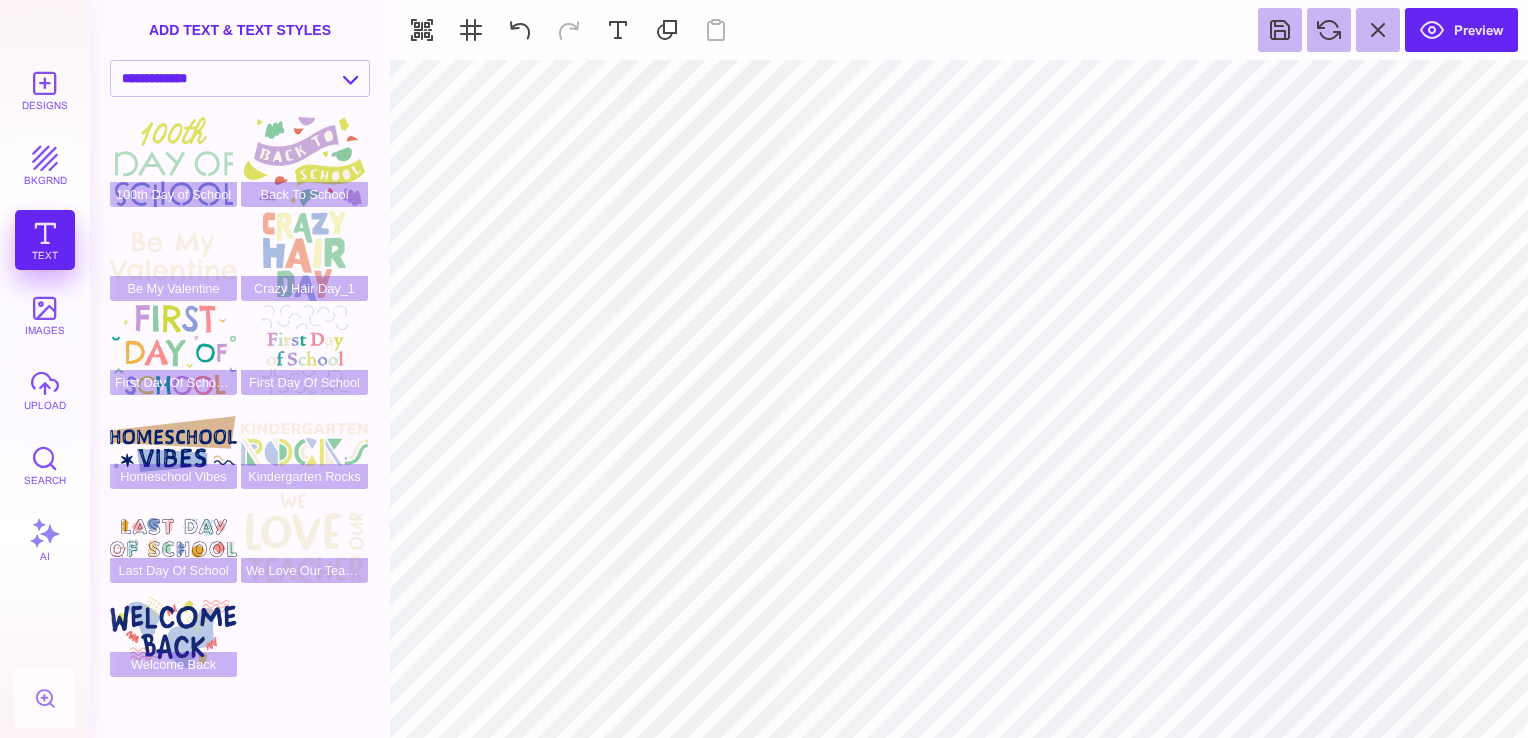 type on "#FFFFFF" 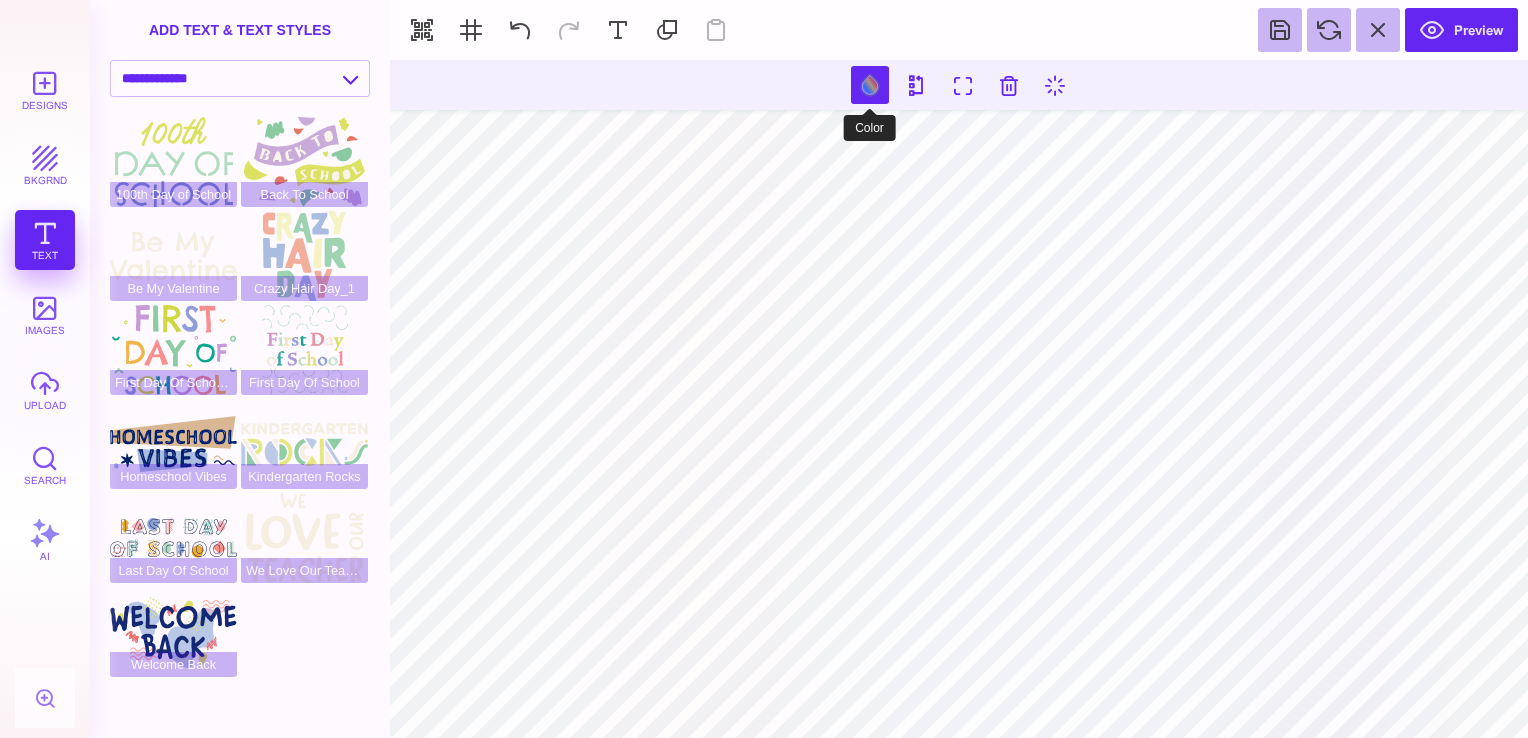click at bounding box center [870, 85] 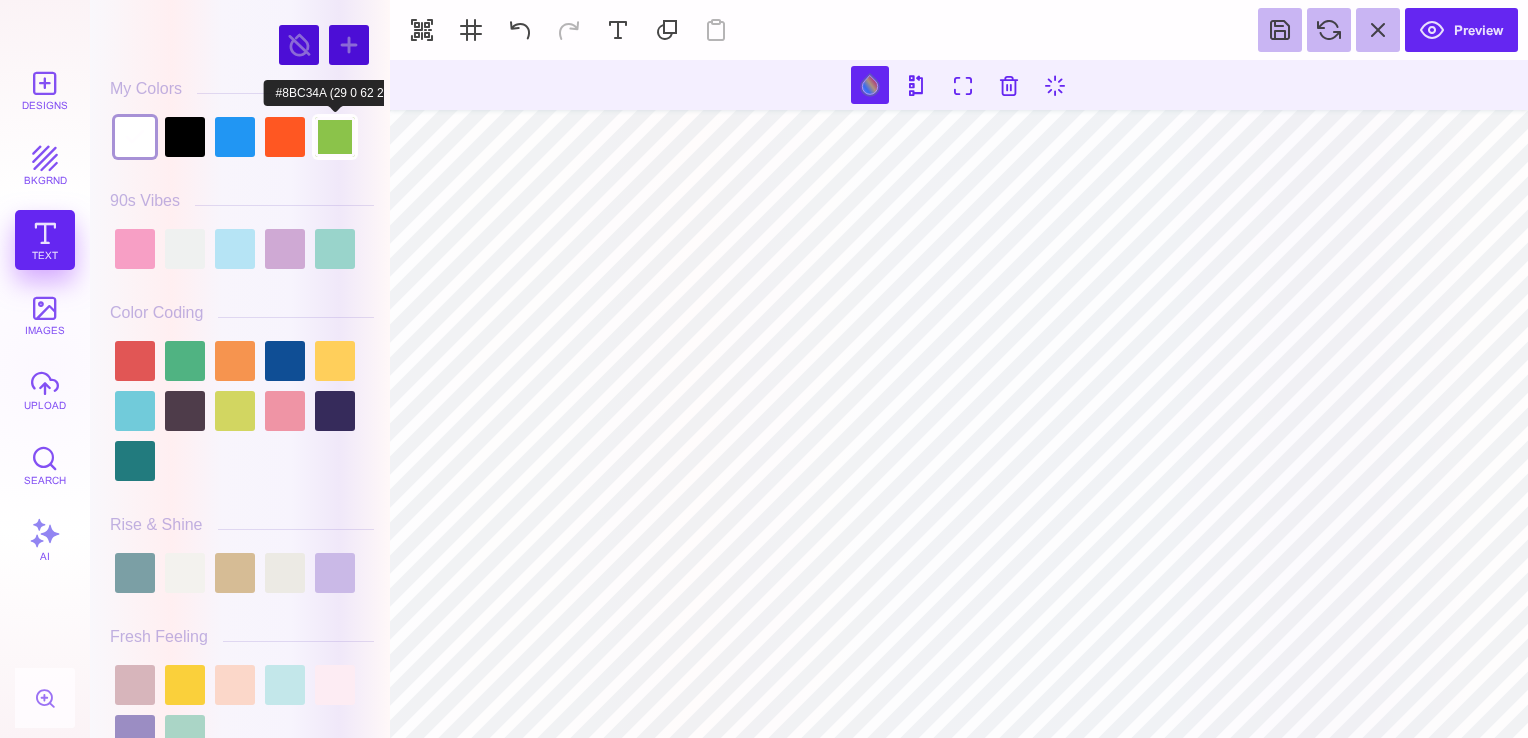 click at bounding box center [335, 137] 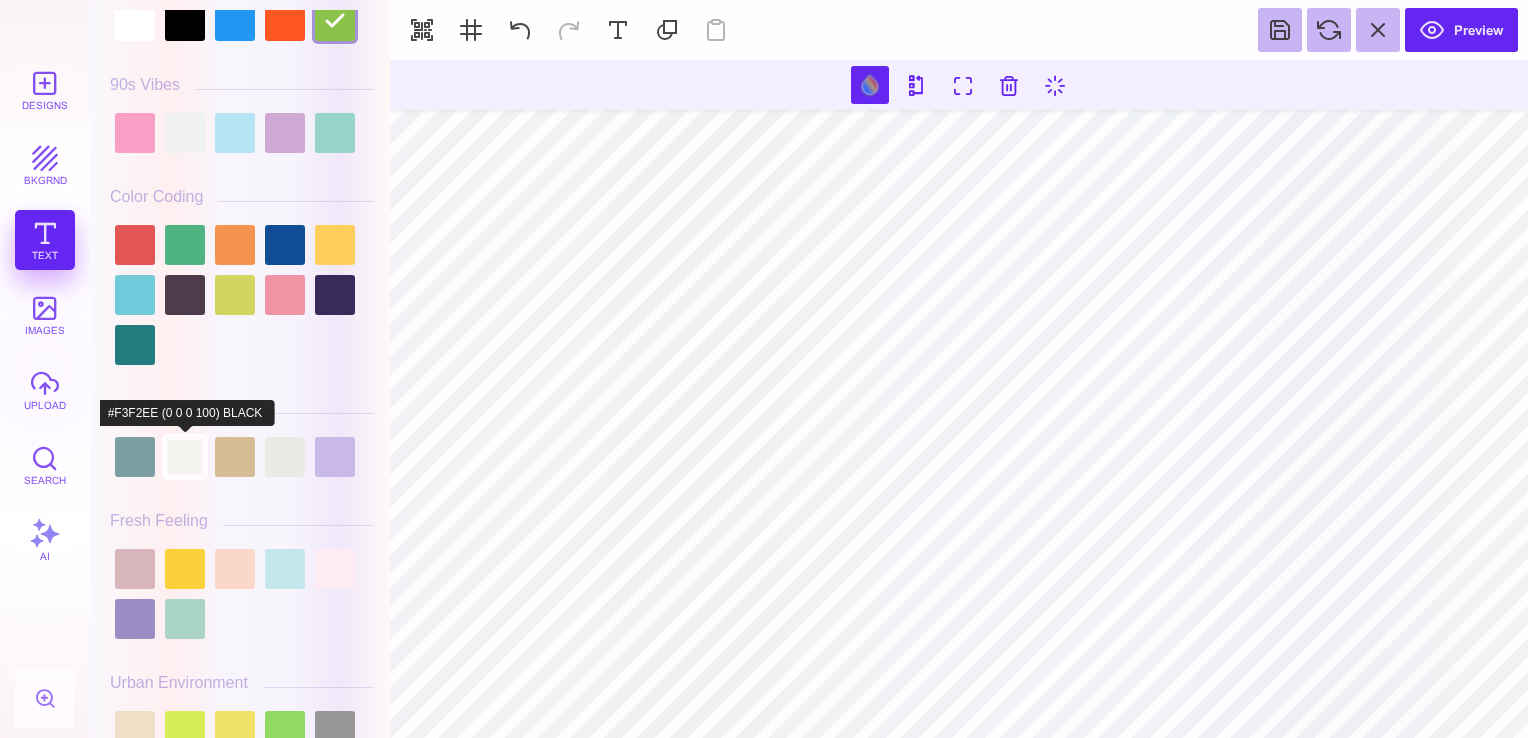 scroll, scrollTop: 0, scrollLeft: 0, axis: both 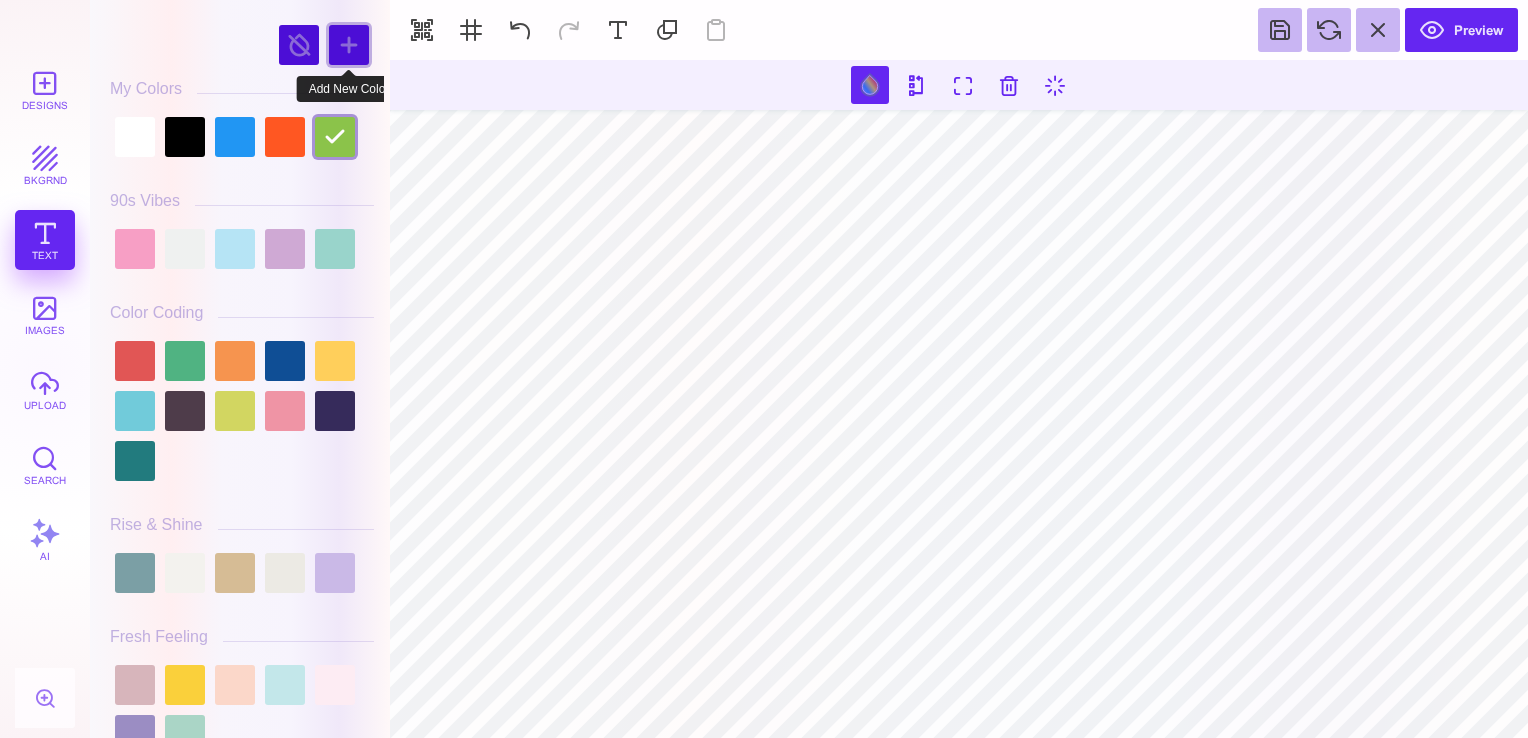 click at bounding box center (349, 45) 